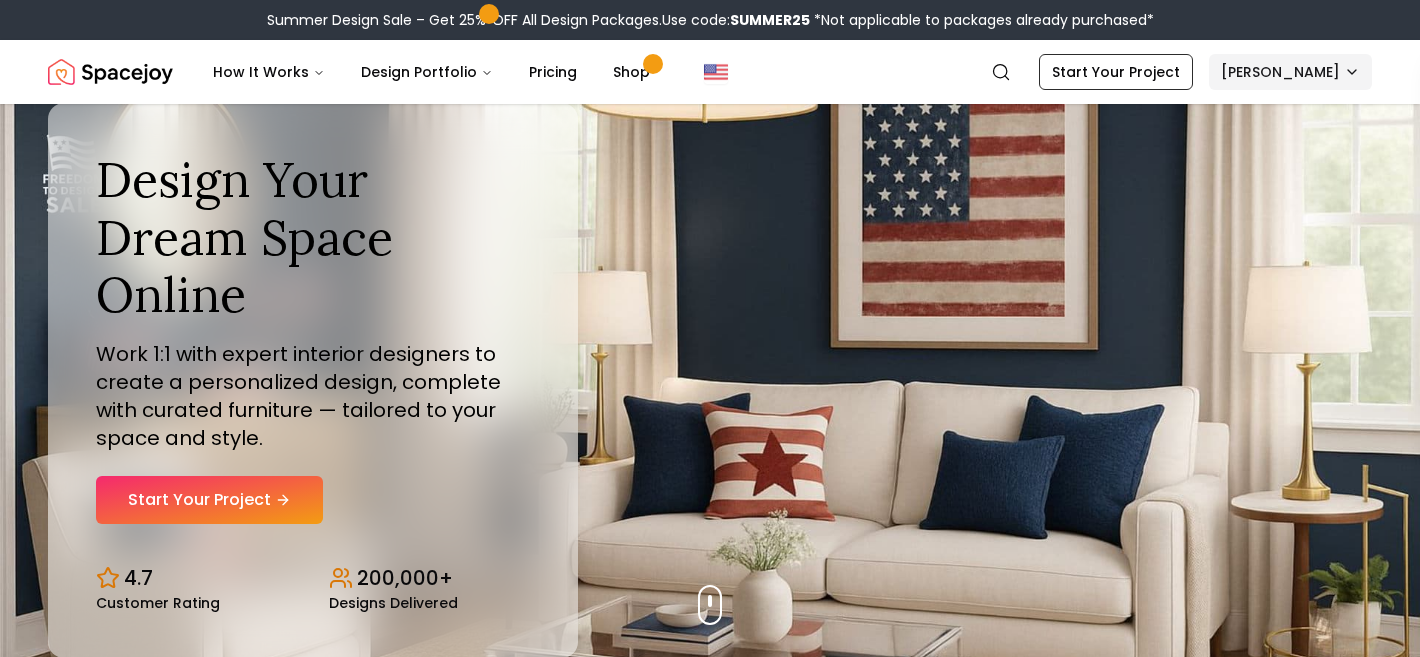 scroll, scrollTop: 0, scrollLeft: 0, axis: both 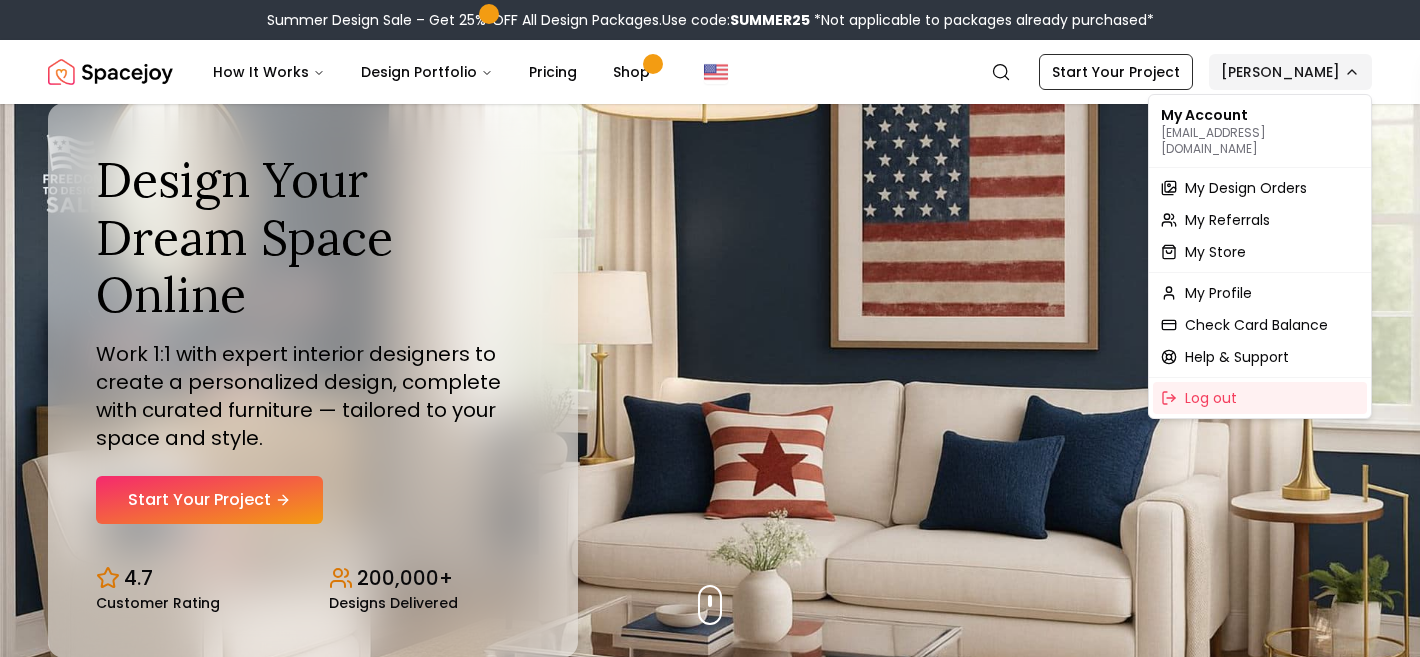click on "Summer Design Sale – Get 25% OFF All Design Packages.  Use code:  SUMMER25   *Not applicable to packages already purchased* Spacejoy How It Works   Design Portfolio   Pricing Shop Search Start Your Project   [PERSON_NAME] Design Your Dream Space Online Work 1:1 with expert interior designers to create a personalized design, complete with curated furniture — tailored to your space and style. Start Your Project   4.7 Customer Rating 200,000+ Designs Delivered Design Your Dream Space Online Work 1:1 with expert interior designers to create a personalized design, complete with curated furniture — tailored to your space and style. Start Your Project   4.7 Customer Rating 200,000+ Designs Delivered The Freedom to Furnish Early Sale Get 50% OFF on all Design Packages Get Started   [DATE] Sale Up to 70% OFF on Furniture & Decor Shop Now   Get Matched with Expert Interior Designers Online! [PERSON_NAME] Designer [PERSON_NAME] Designer [PERSON_NAME] Designer [PERSON_NAME] Designer [PERSON_NAME]   1" at bounding box center [710, 5876] 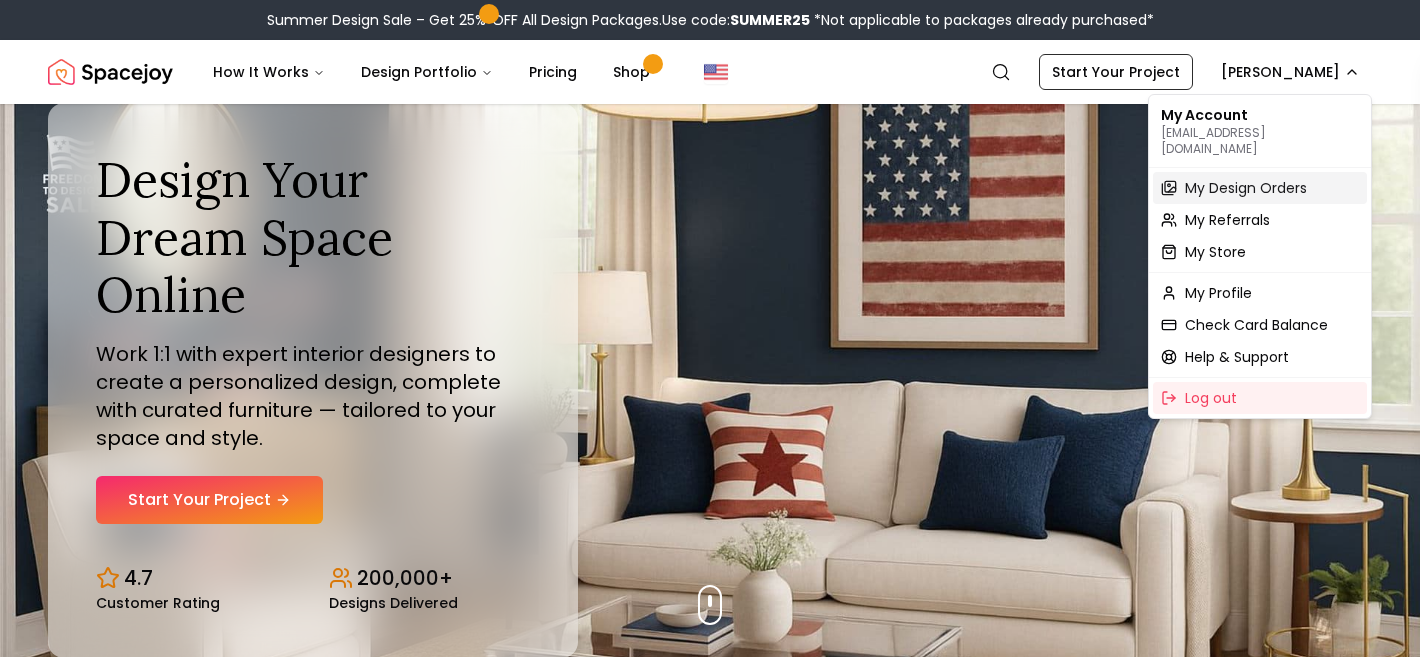 click on "My Design Orders" at bounding box center [1246, 188] 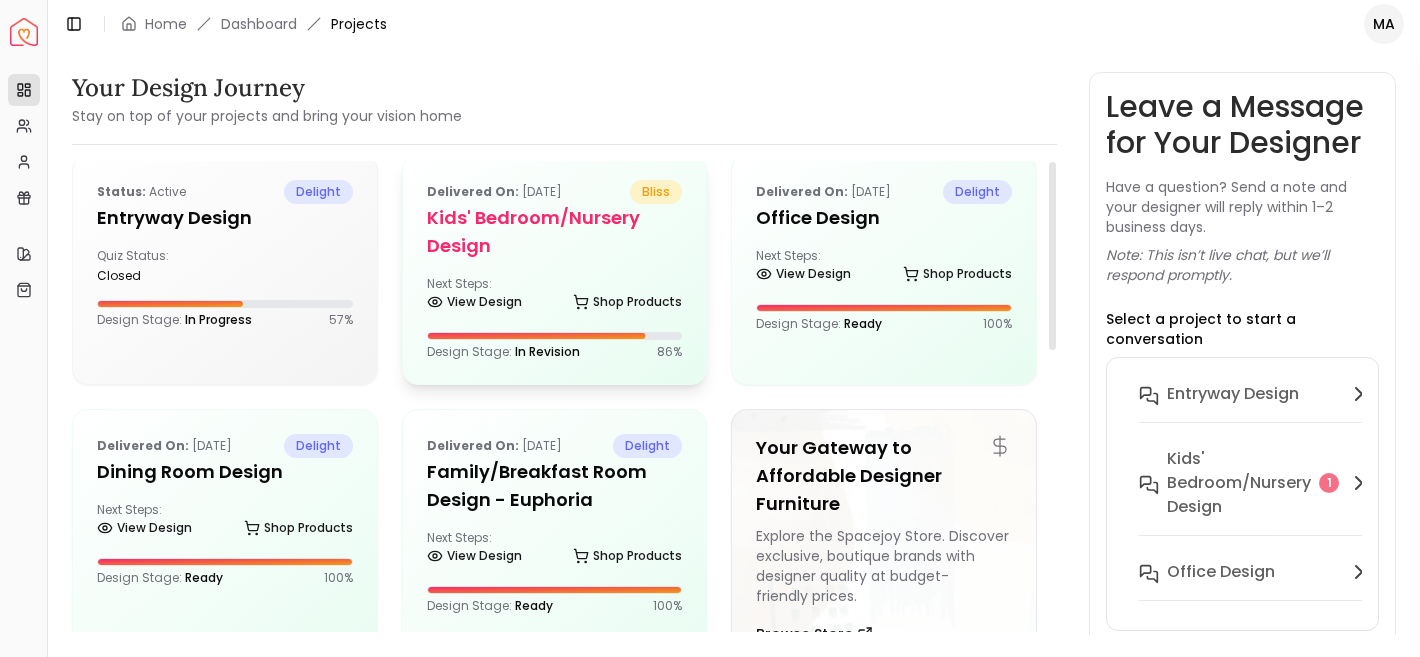 scroll, scrollTop: 0, scrollLeft: 0, axis: both 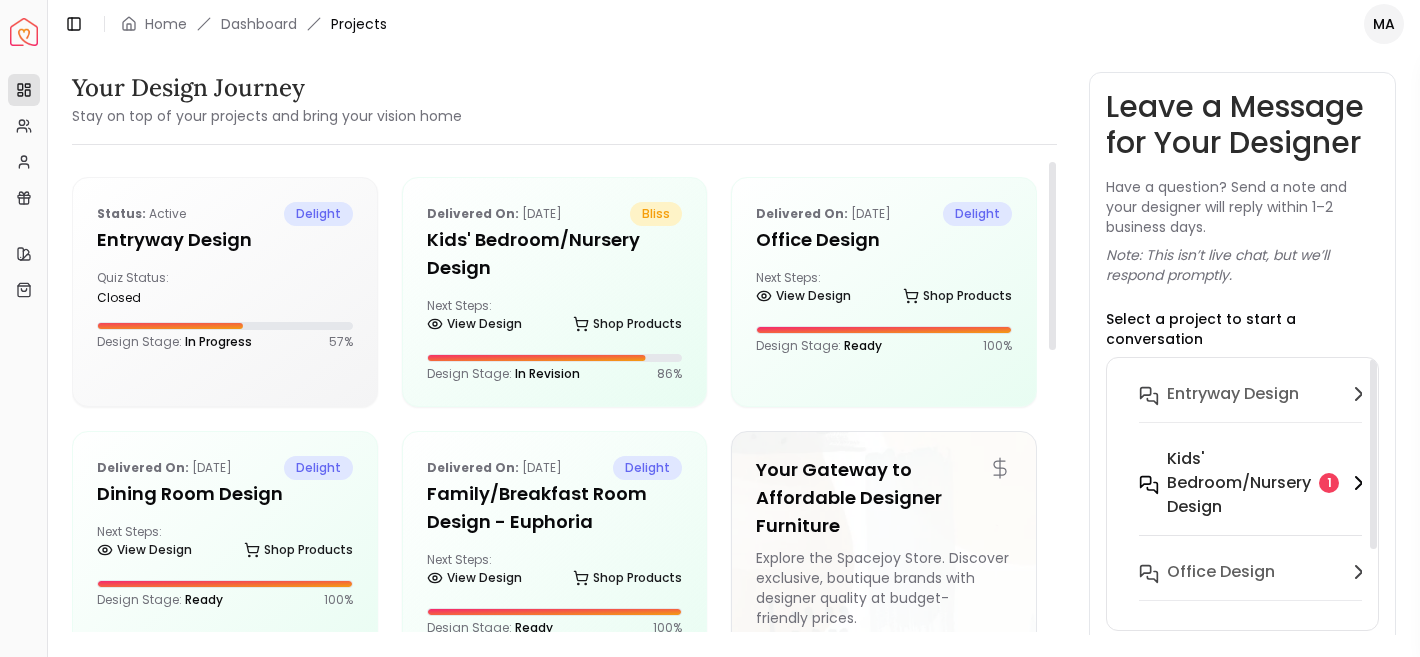 click on "Kids' Bedroom/Nursery design" at bounding box center [1239, 483] 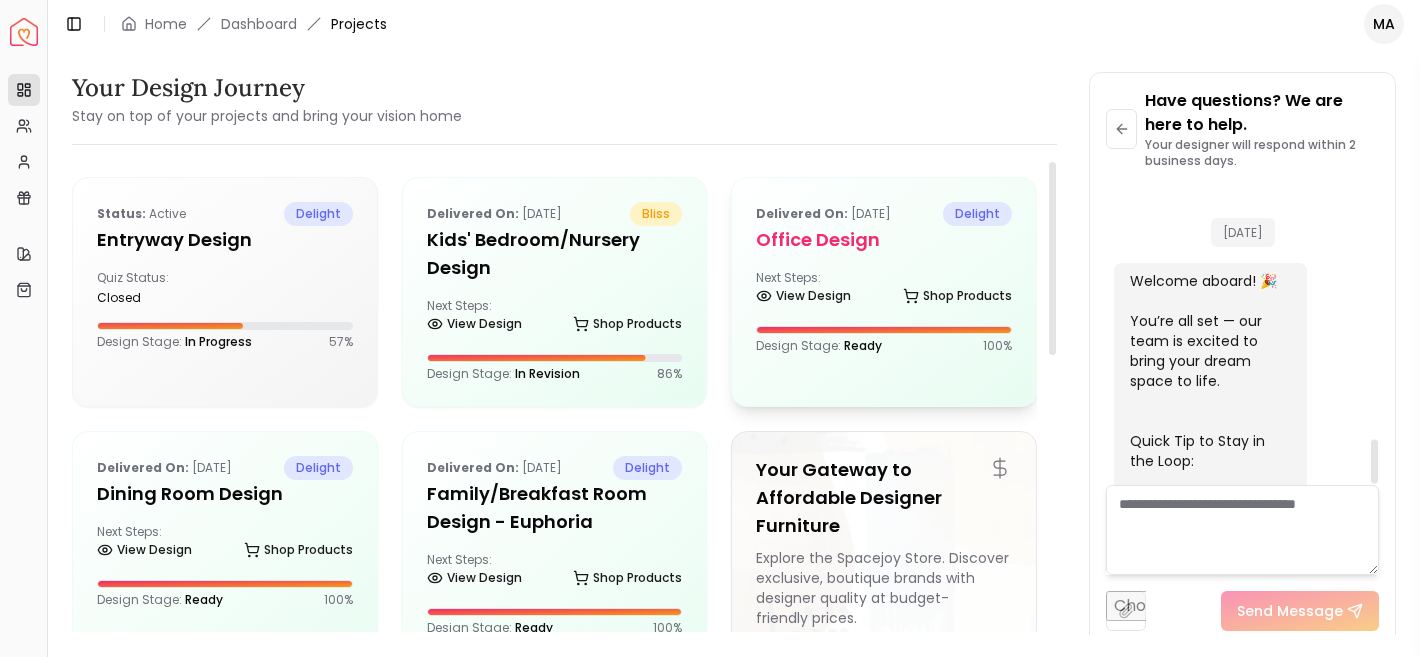 scroll, scrollTop: 1712, scrollLeft: 0, axis: vertical 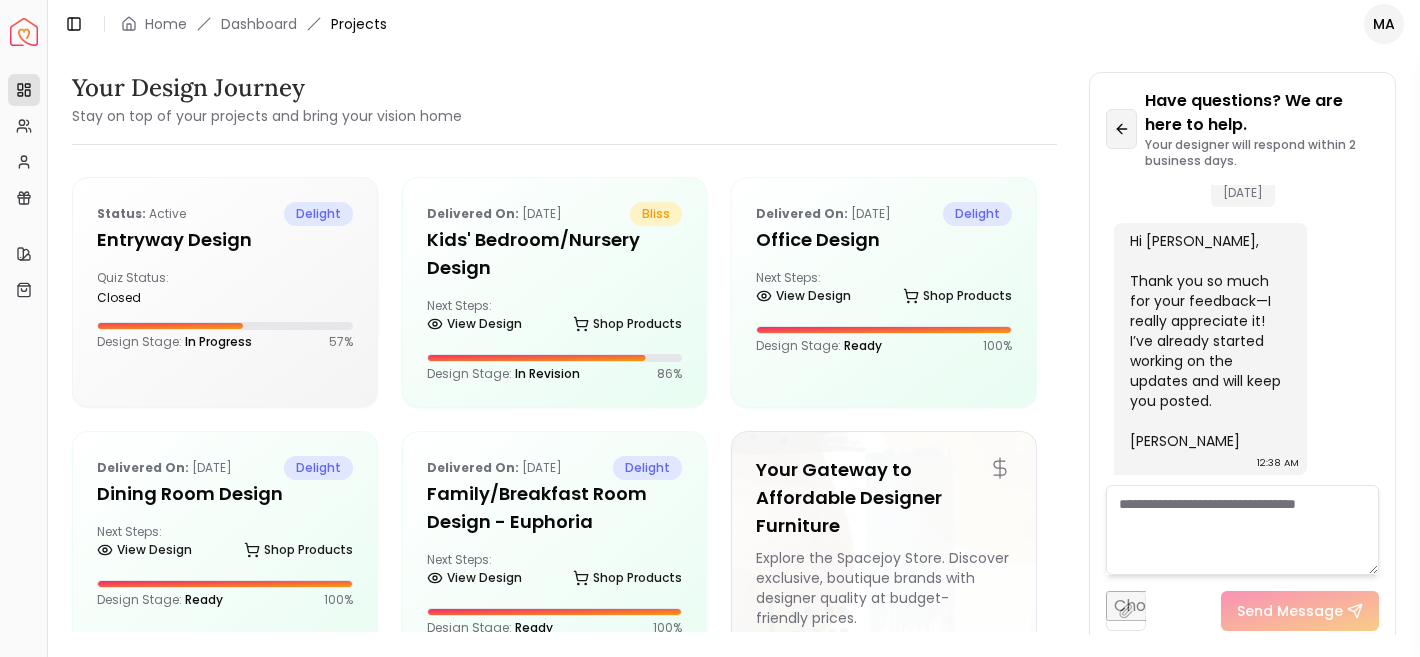 click at bounding box center [1121, 129] 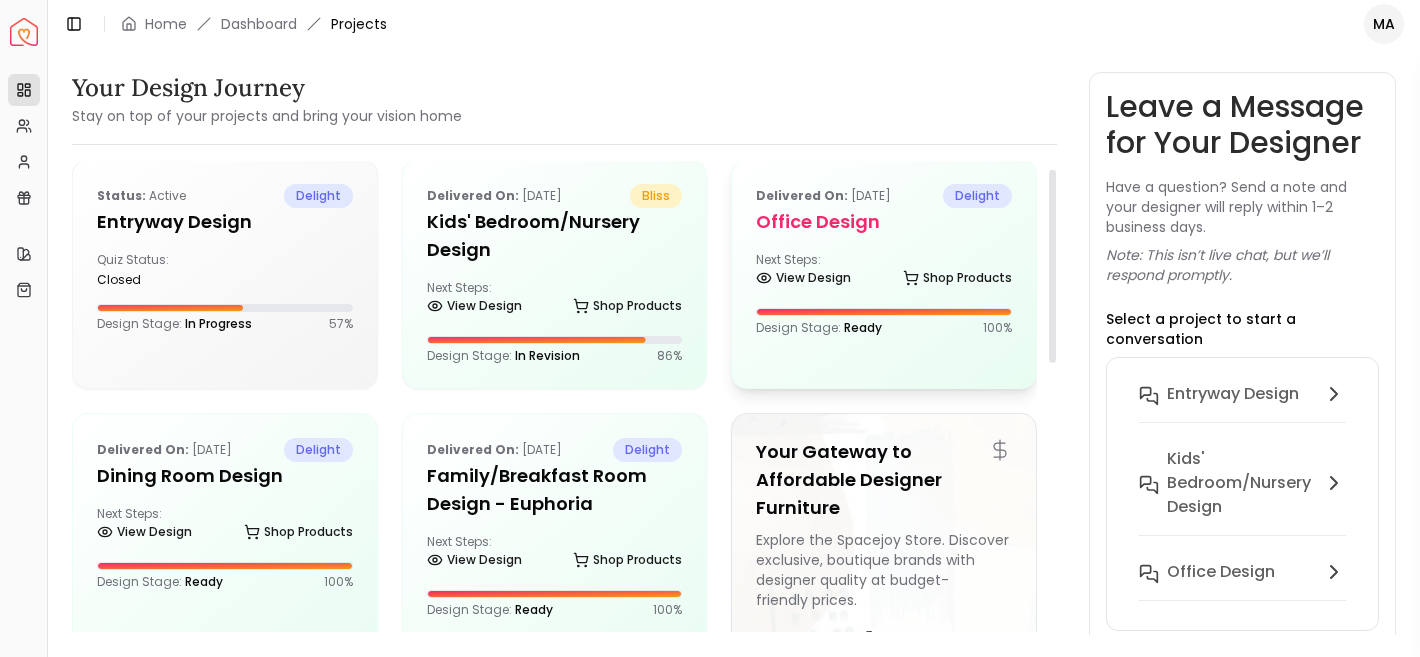 scroll, scrollTop: 21, scrollLeft: 0, axis: vertical 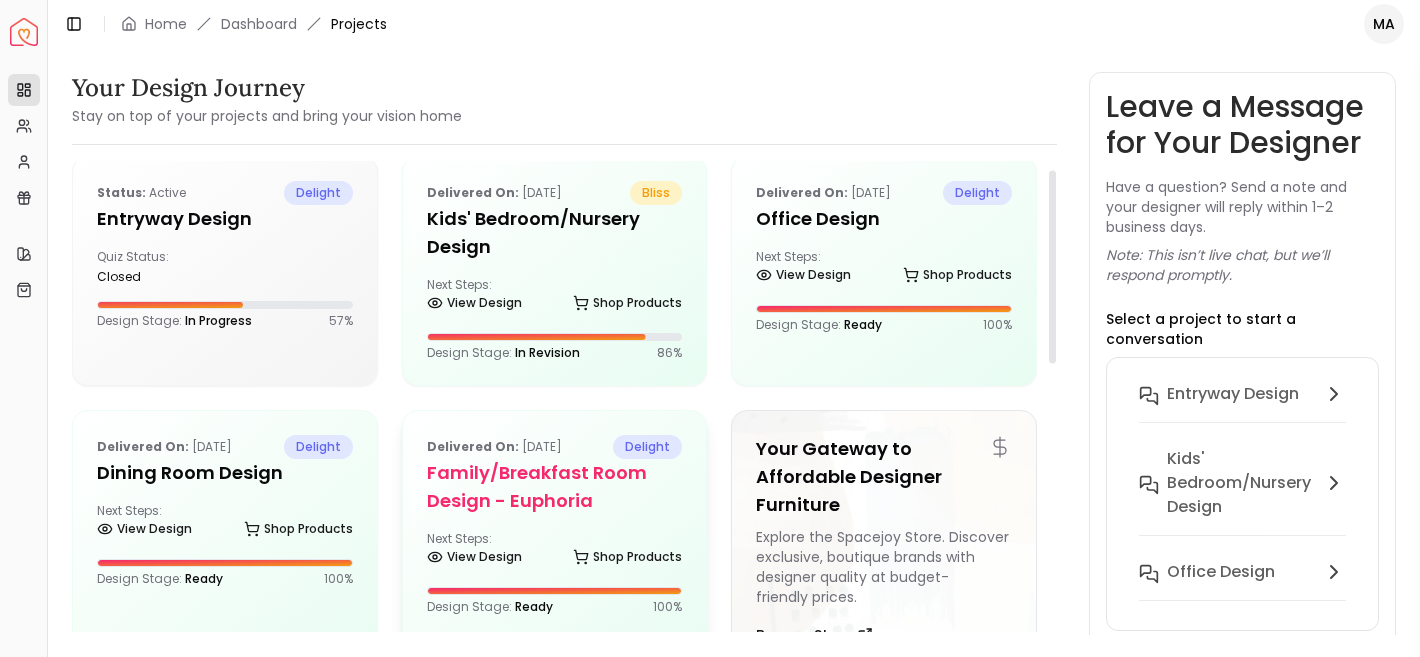 click on "Family/Breakfast Room Design - Euphoria" at bounding box center (555, 487) 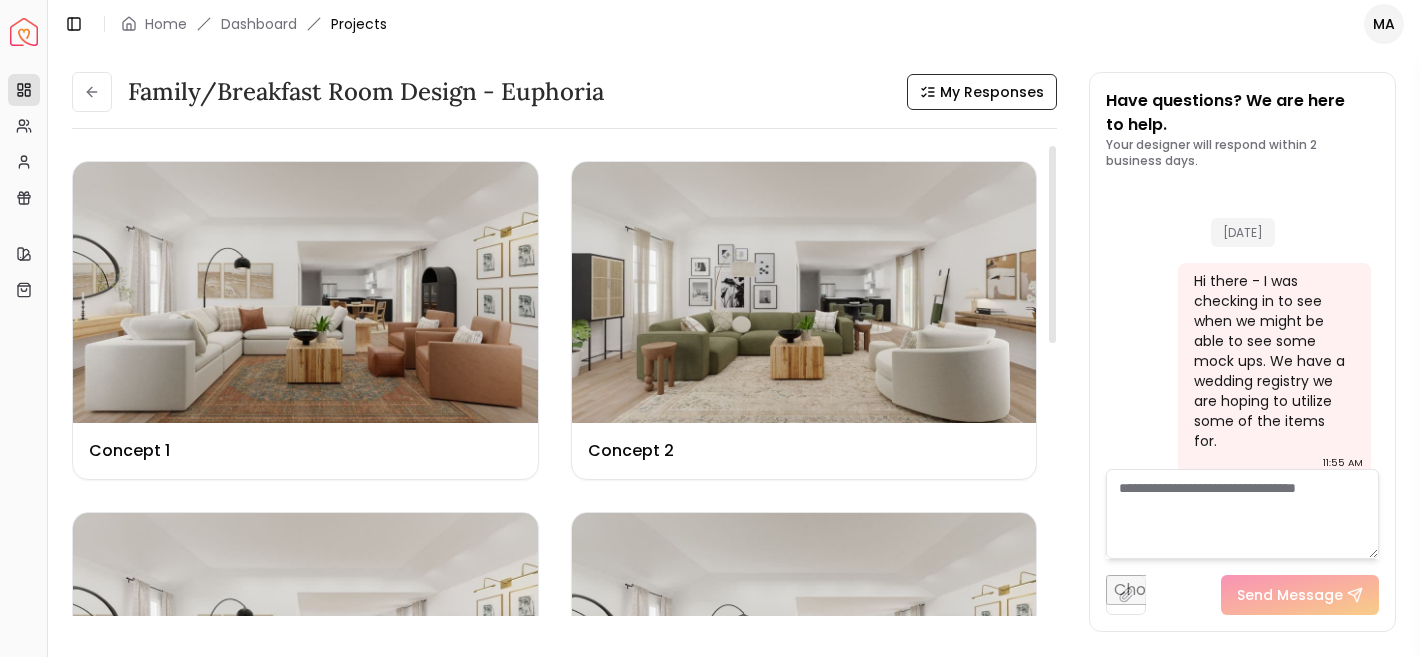 scroll, scrollTop: 3348, scrollLeft: 0, axis: vertical 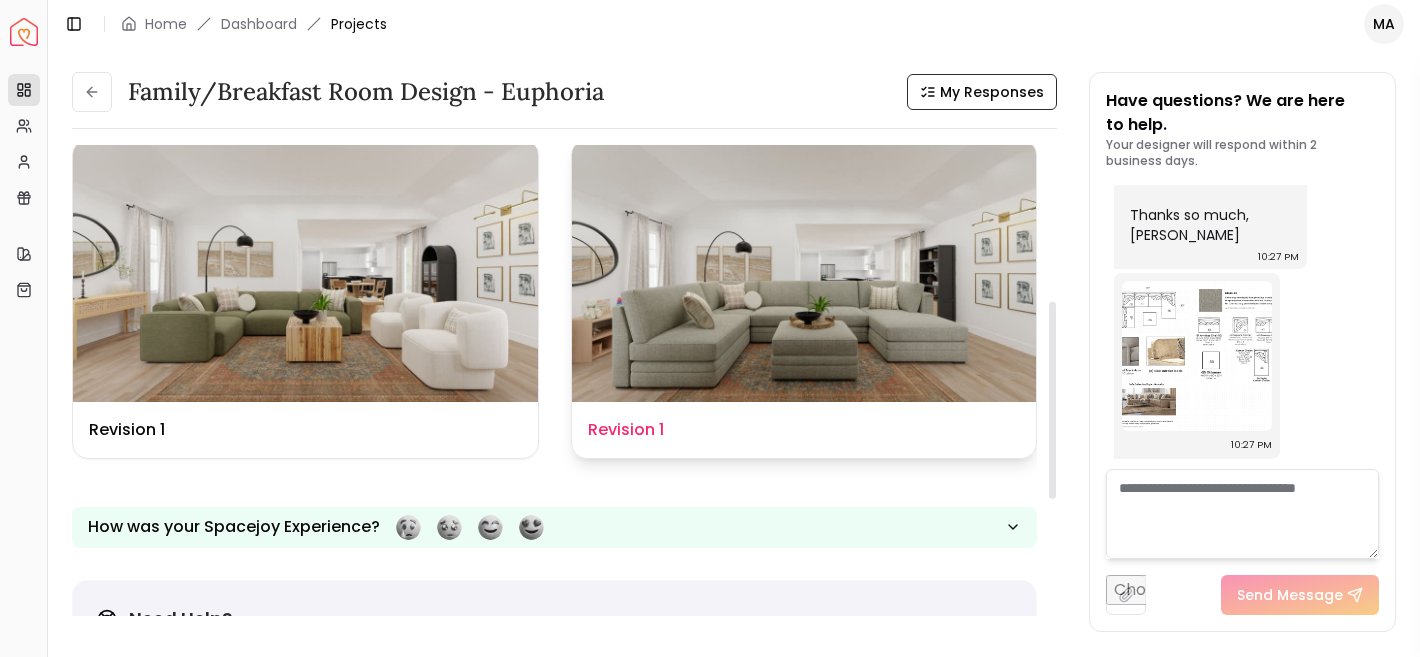 click at bounding box center [804, 270] 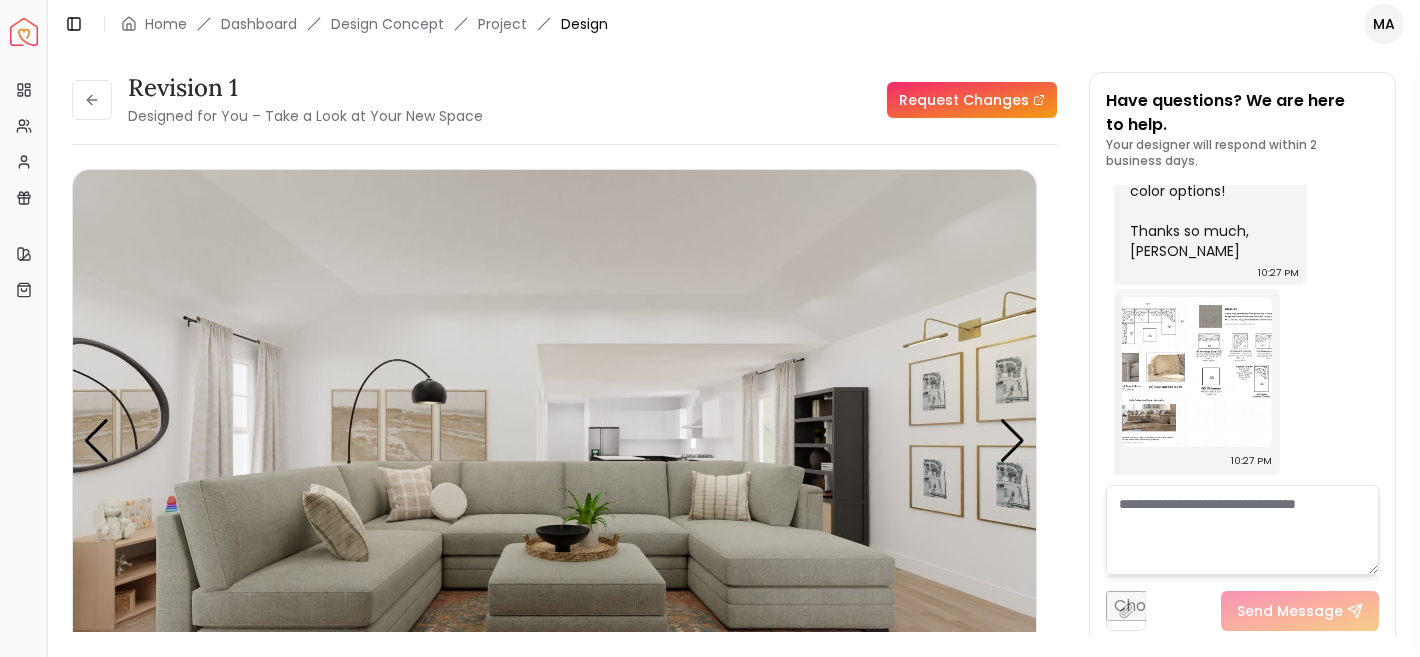 scroll, scrollTop: 3332, scrollLeft: 0, axis: vertical 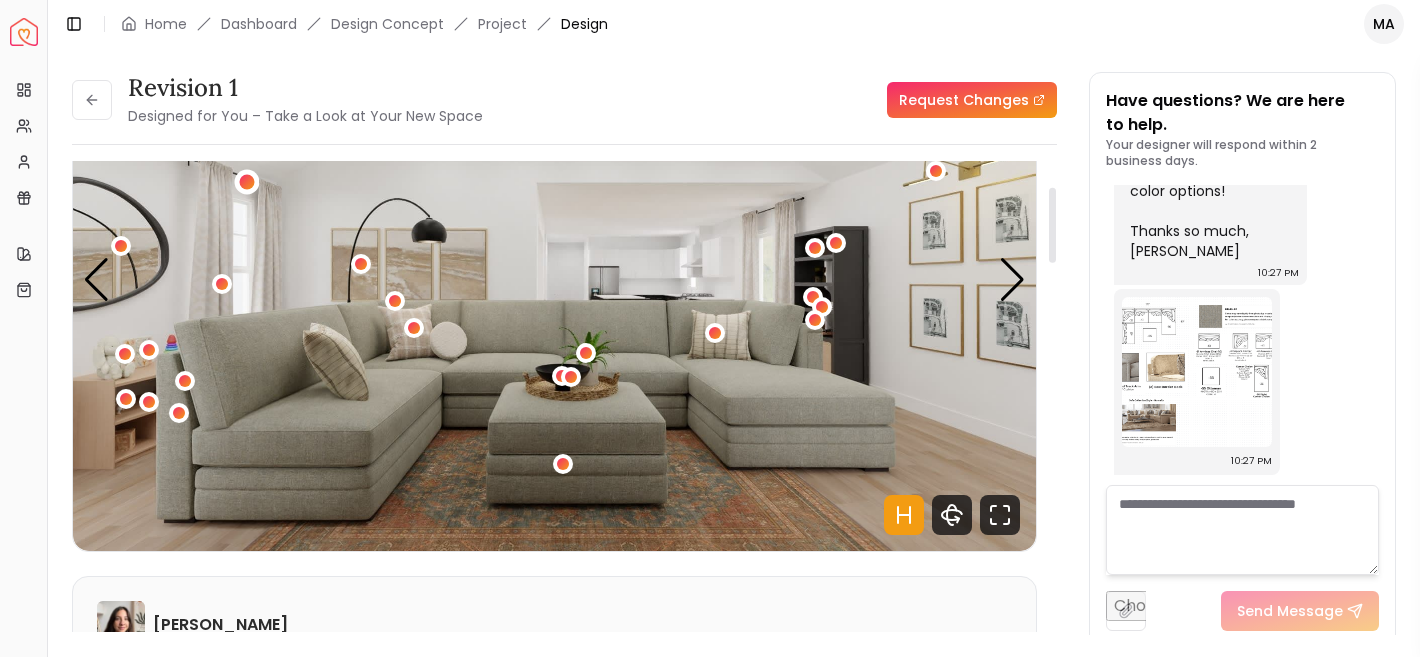 click at bounding box center [247, 182] 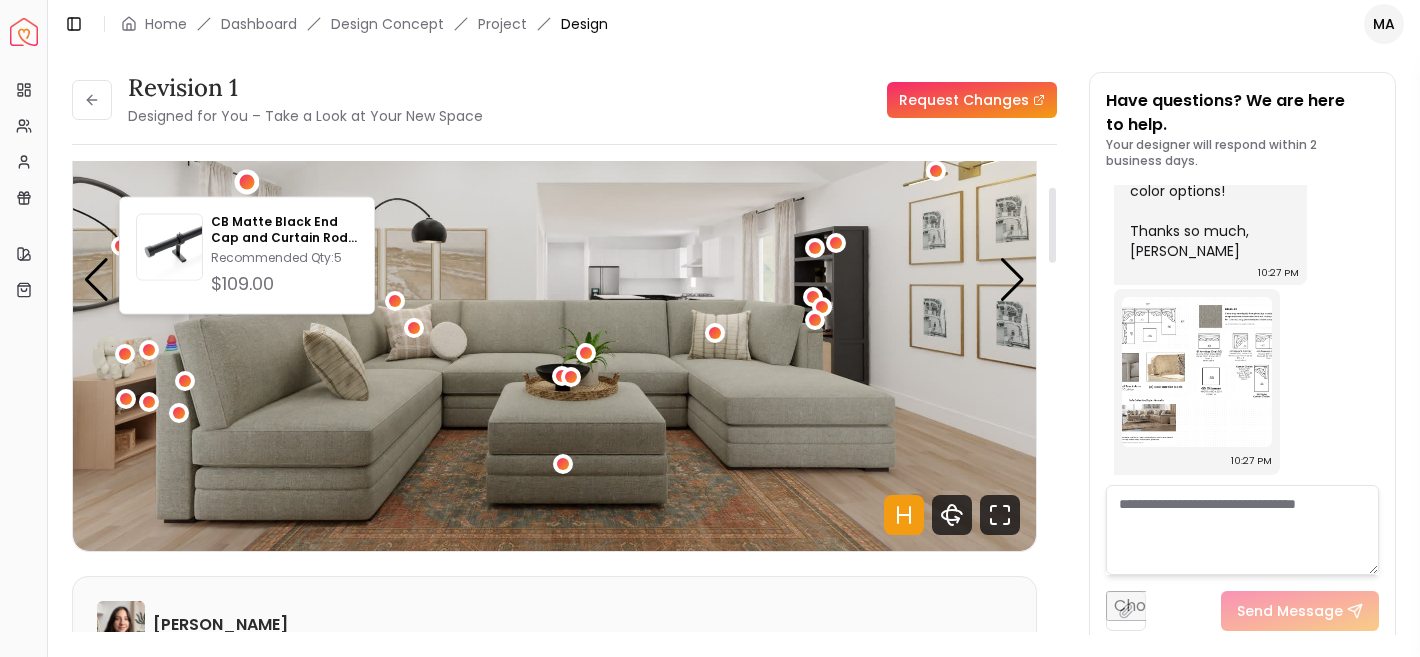 click at bounding box center (554, 280) 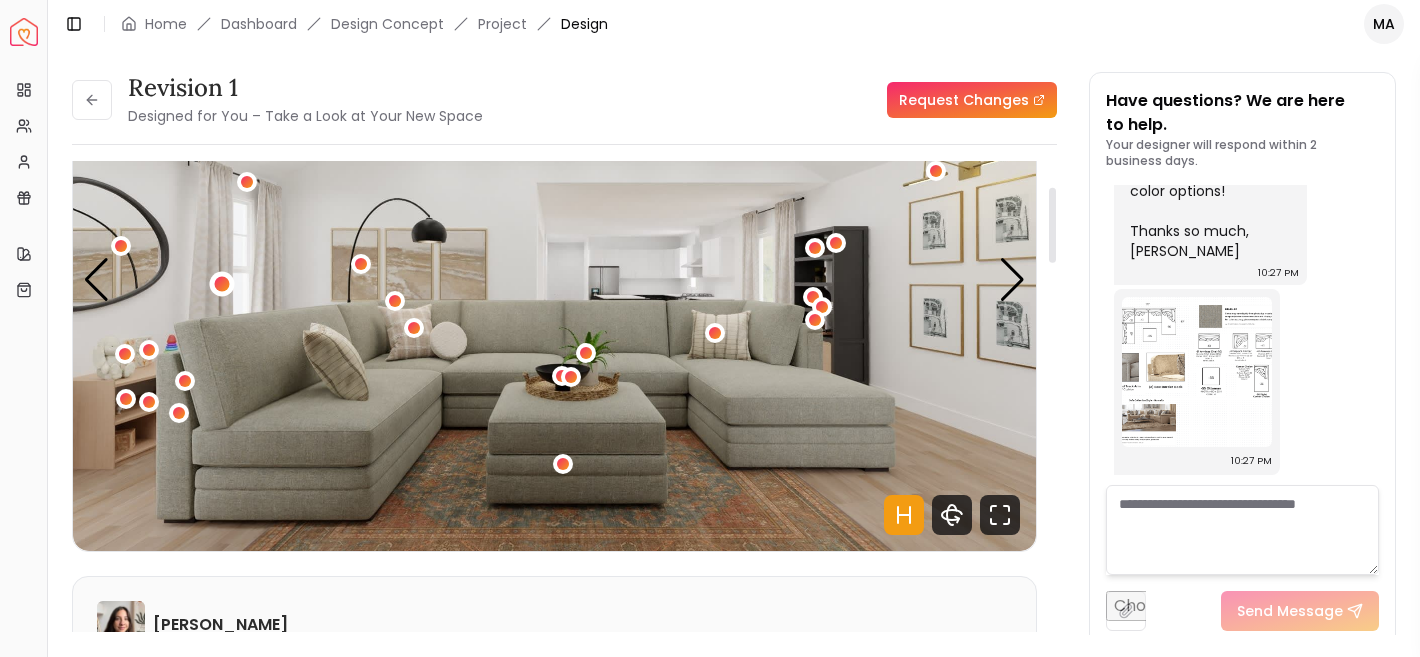 click at bounding box center [222, 284] 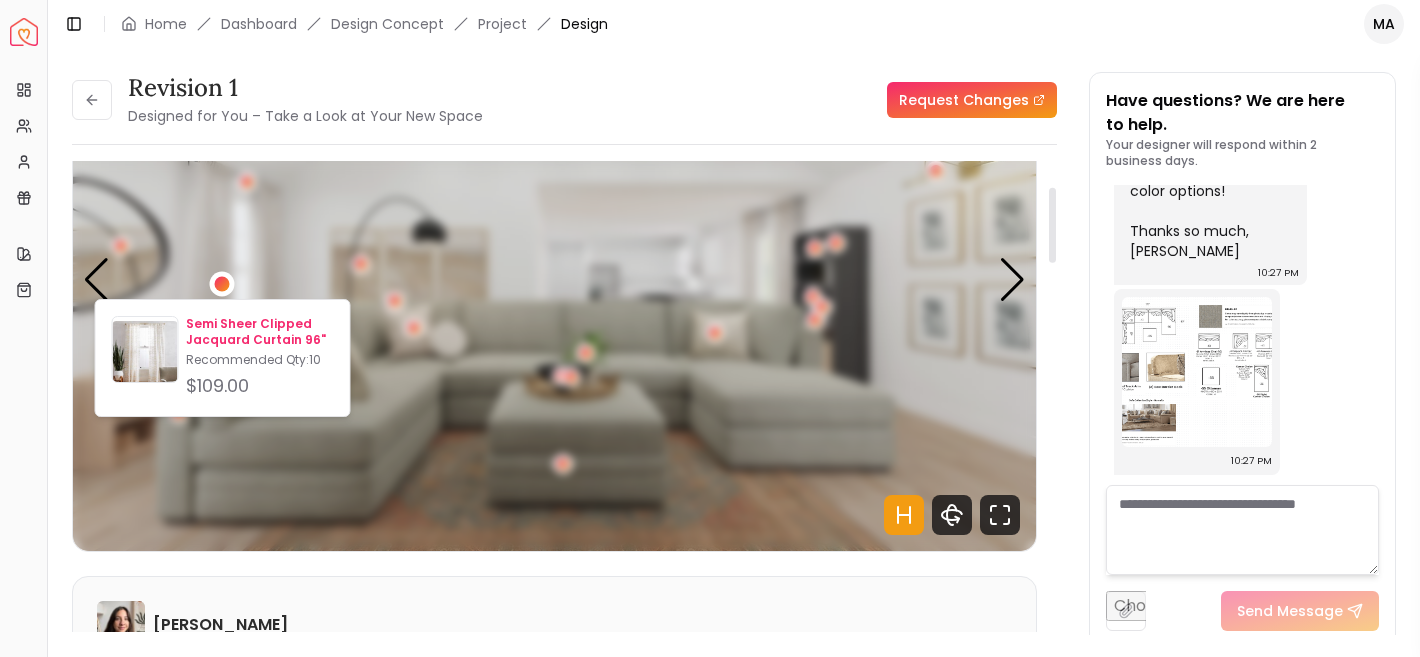 click on "Semi Sheer Clipped Jacquard Curtain 96"" at bounding box center [259, 332] 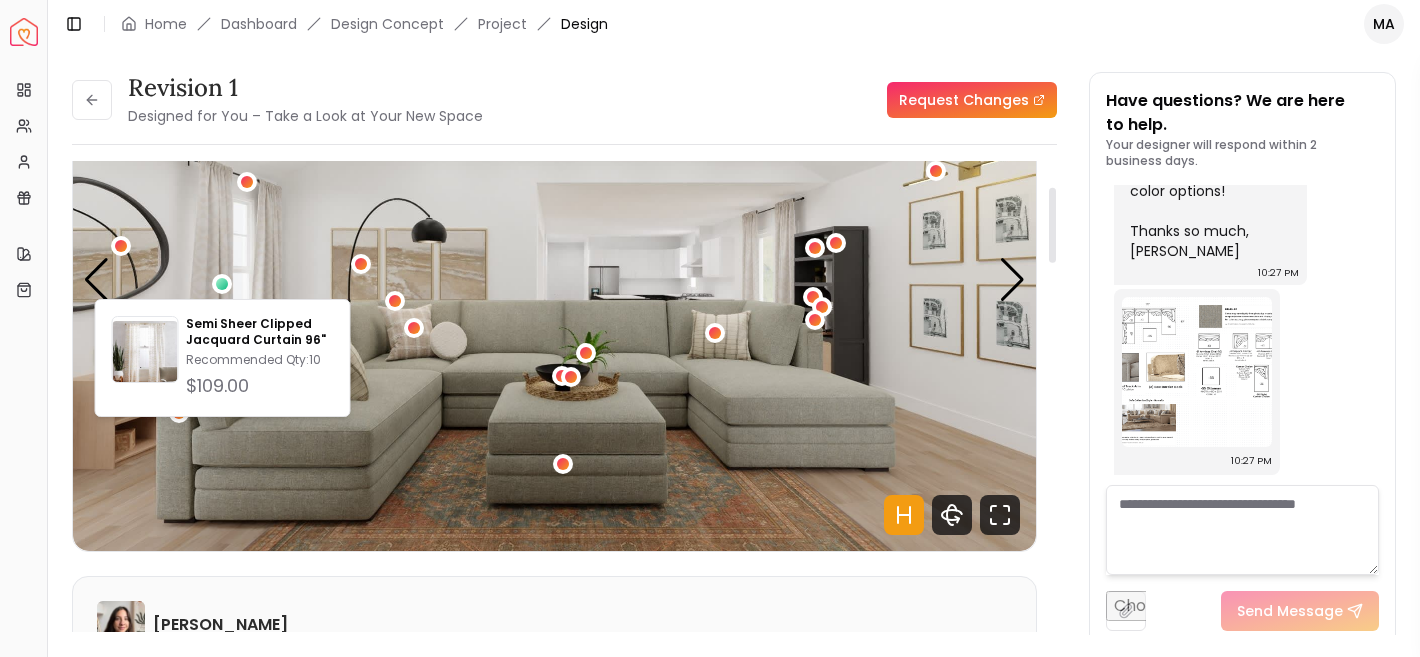 click on "Revision 1 Designed for You – Take a Look at Your New Space Request Changes Revision 1 Designed for You – Take a Look at Your New Space Request Changes Hotspots On Density Show All Pannellum Loading... Start [PERSON_NAME] Please listen to the voice note from your designer, outlining the details of your design. Audio Note: Audio Note  1 0:00  /  1:08 Transcript:  Hi [PERSON_NAME], I hope you are doing great. I just wanted to update you on the ne... Read more Wall Paints Featured in Your Design [PERSON_NAME] [PERSON_NAME] Why Shop with Spacejoy? Shopping through Spacejoy isn’t just convenient — it’s smarter. Here’s why: One Cart, All Brands Our concierge places your orders across all retailers—no juggling multiple accounts. Track Everything, In One Place Monitor all your orders from different brands in your Spacejoy dashboard. Returns? Refunds? Relax. We manage returns and refunds with retailers so you don’t have to. Price Match Guarantee Deals Done Right Exclusive Discounts Your Shopping List ( 29" at bounding box center [734, 341] 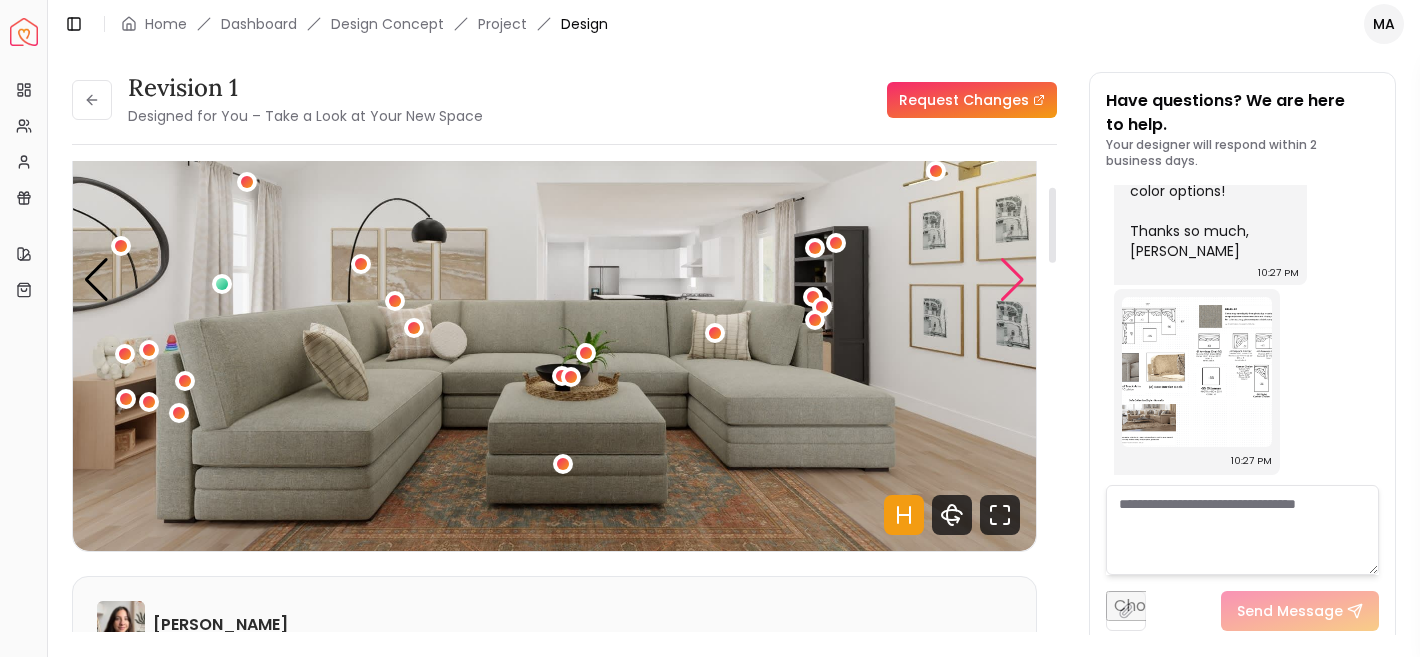 click at bounding box center [1012, 280] 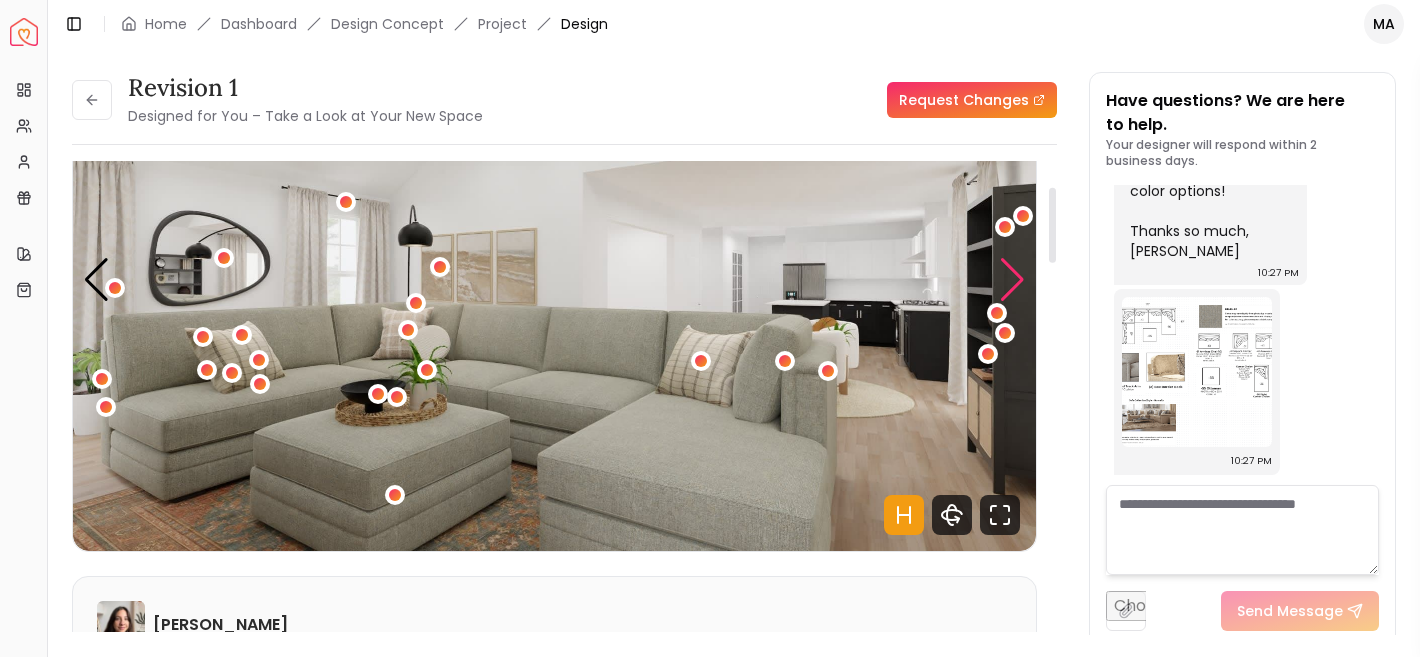 click at bounding box center [1012, 280] 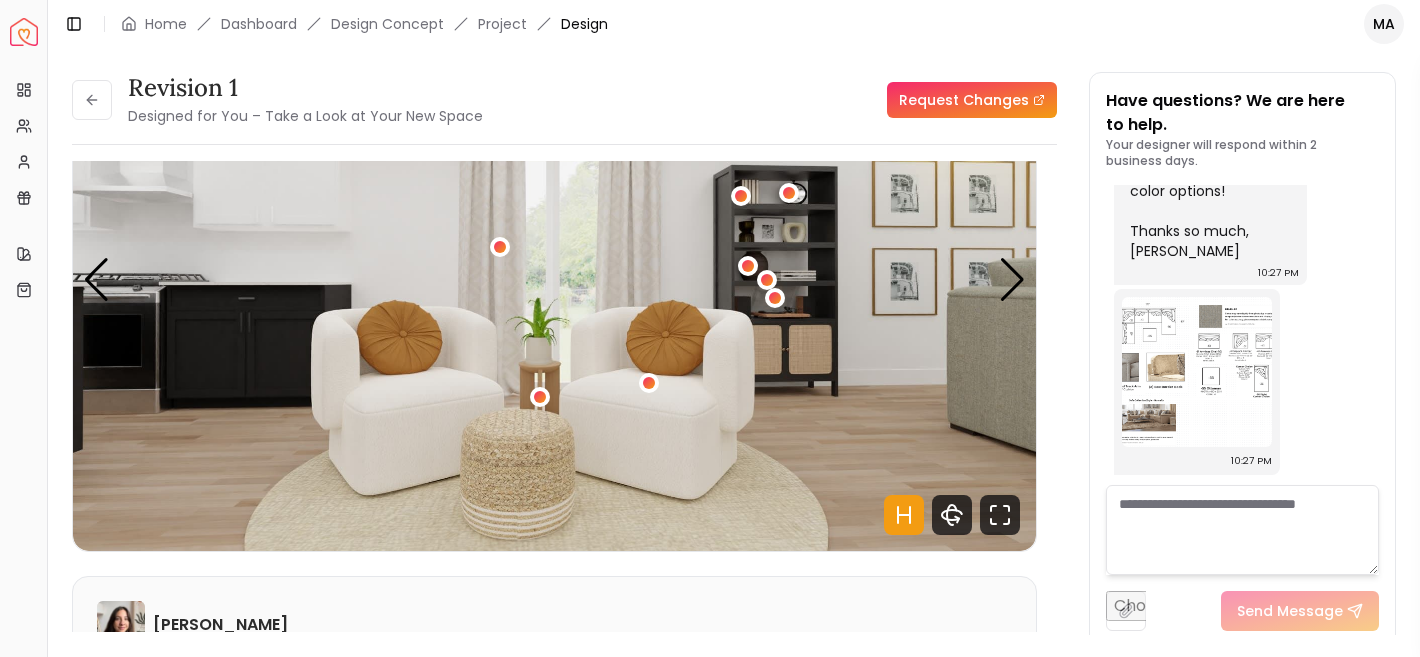 click on "Revision 1 Designed for You – Take a Look at Your New Space Request Changes Revision 1 Designed for You – Take a Look at Your New Space Request Changes Hotspots On Density Show All Pannellum Loading... Start [PERSON_NAME] Please listen to the voice note from your designer, outlining the details of your design. Audio Note: Audio Note  1 0:00  /  1:08 Transcript:  Hi [PERSON_NAME], I hope you are doing great. I just wanted to update you on the ne... Read more Wall Paints Featured in Your Design [PERSON_NAME] [PERSON_NAME] Why Shop with Spacejoy? Shopping through Spacejoy isn’t just convenient — it’s smarter. Here’s why: One Cart, All Brands Our concierge places your orders across all retailers—no juggling multiple accounts. Track Everything, In One Place Monitor all your orders from different brands in your Spacejoy dashboard. Returns? Refunds? Relax. We manage returns and refunds with retailers so you don’t have to. Price Match Guarantee Deals Done Right Exclusive Discounts Your Shopping List ( 29" at bounding box center [734, 341] 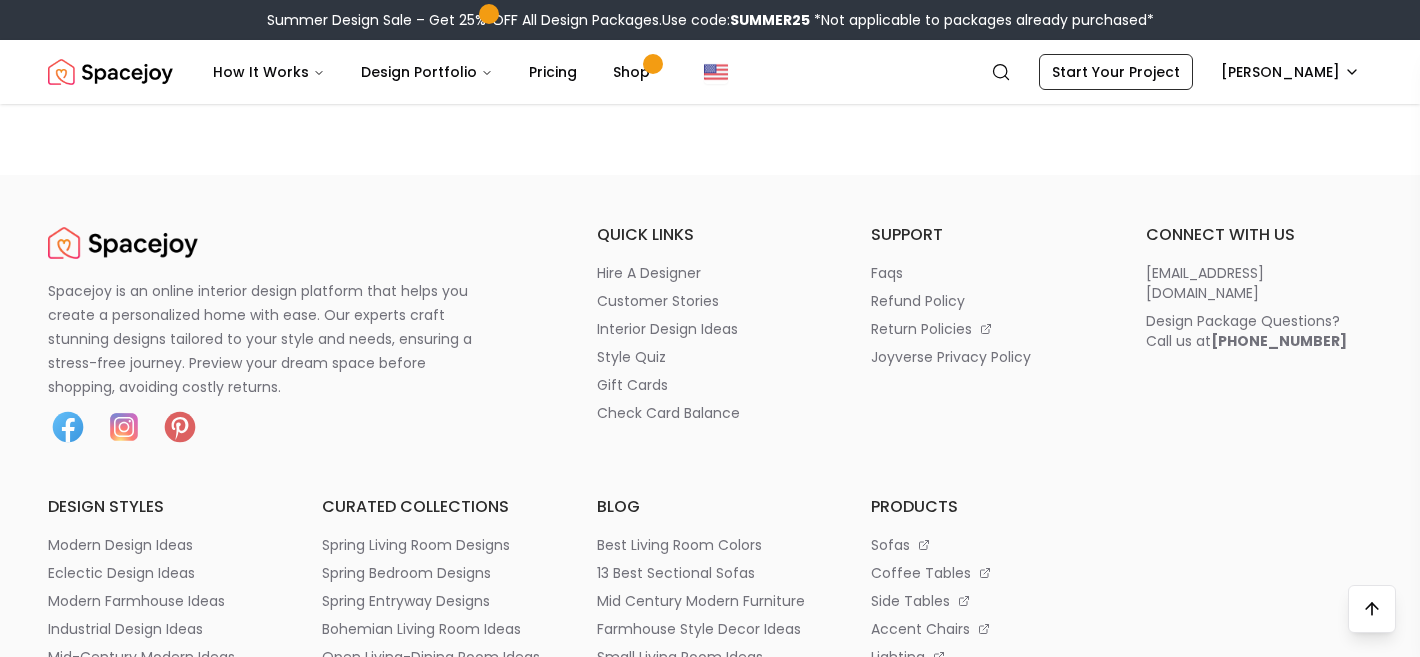 scroll, scrollTop: 10123, scrollLeft: 0, axis: vertical 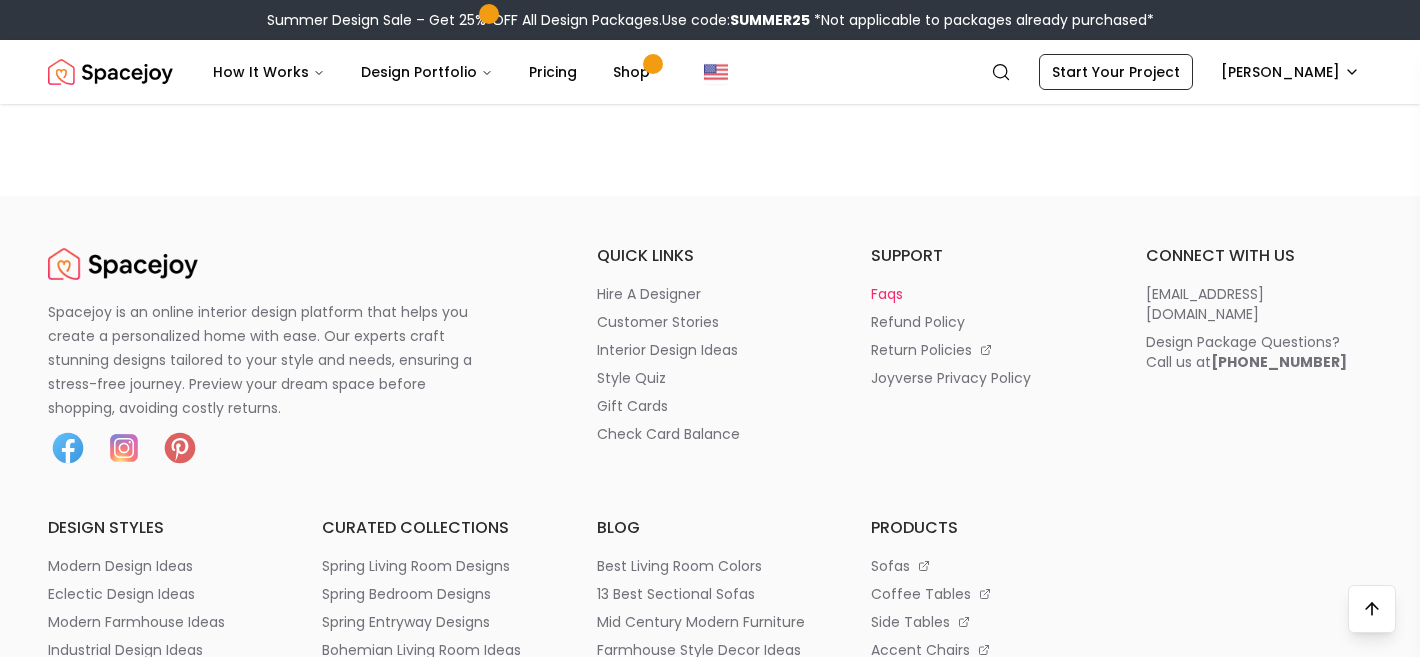 click on "faqs" at bounding box center [887, 294] 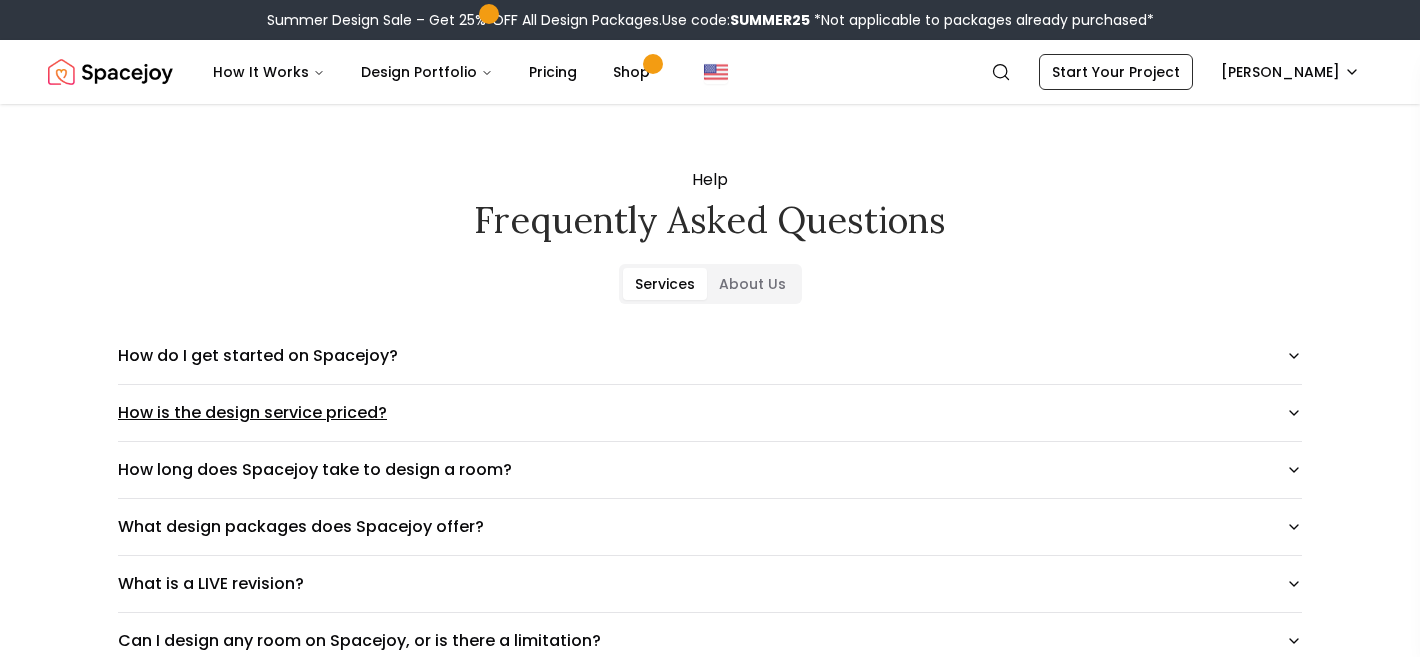 scroll, scrollTop: 7, scrollLeft: 0, axis: vertical 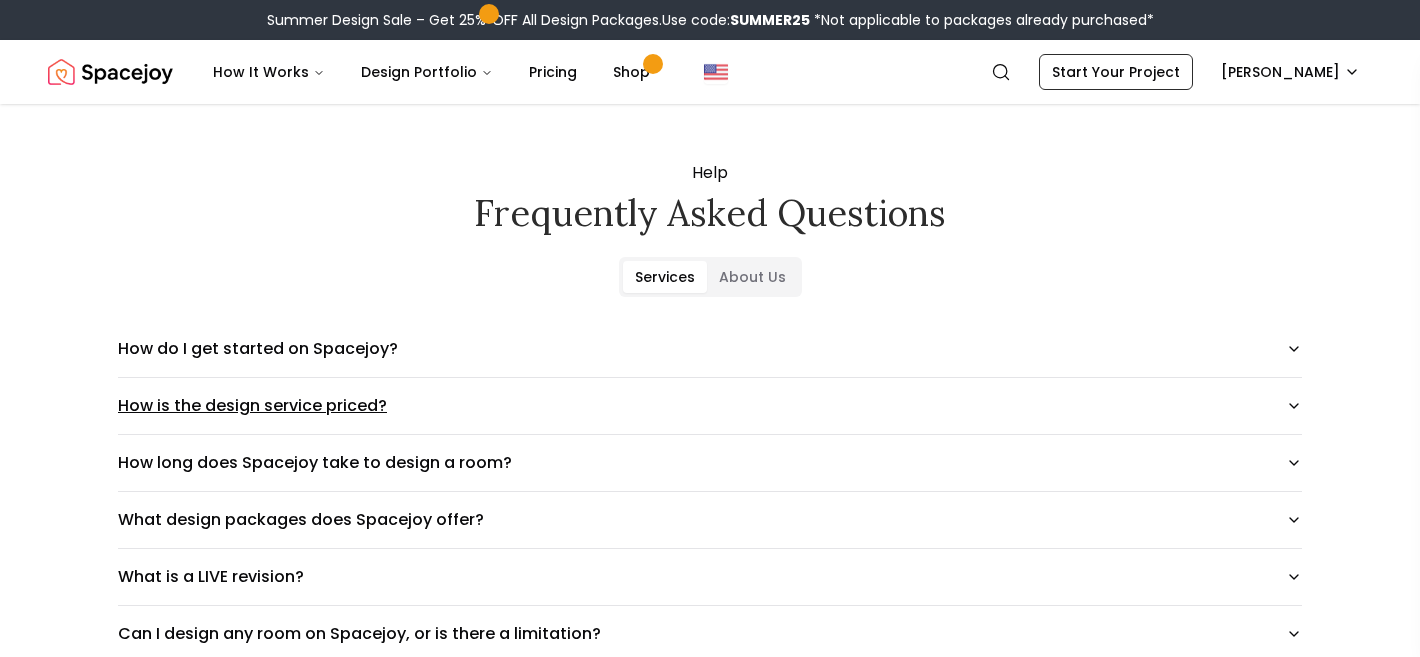 click on "How is the design service priced?" at bounding box center (710, 406) 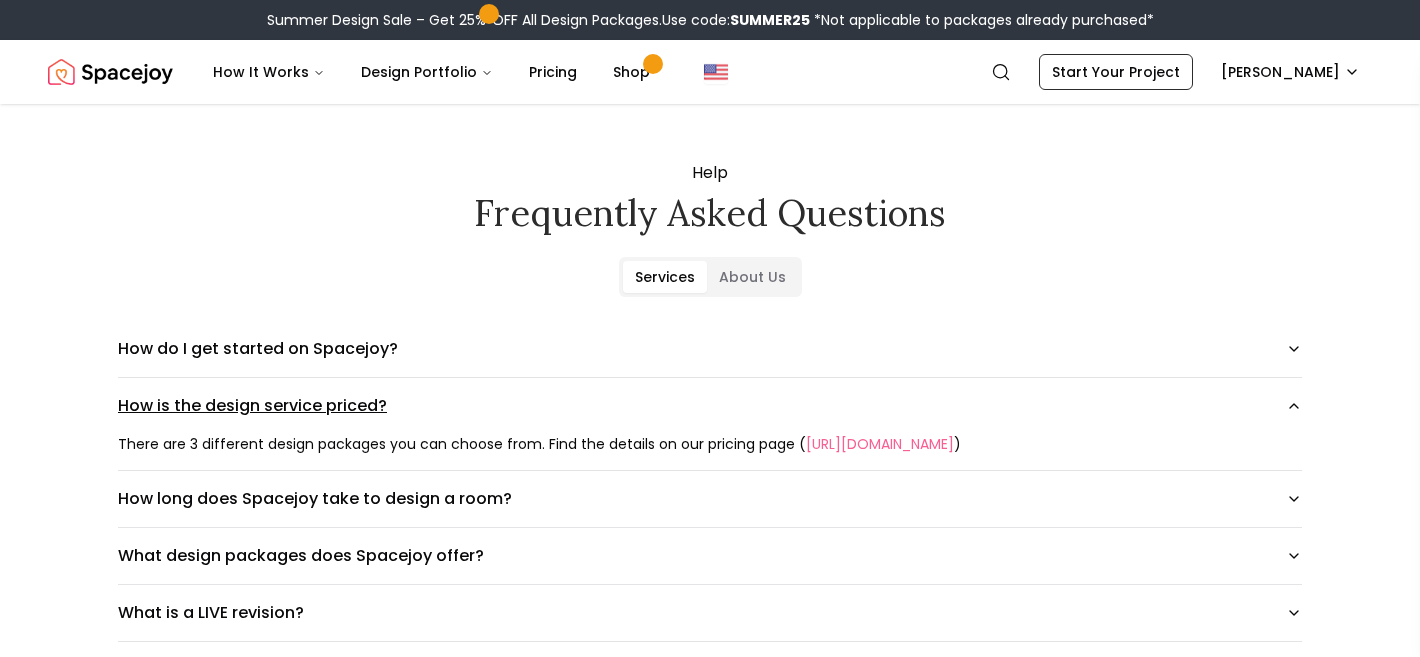click on "How is the design service priced?" at bounding box center [710, 406] 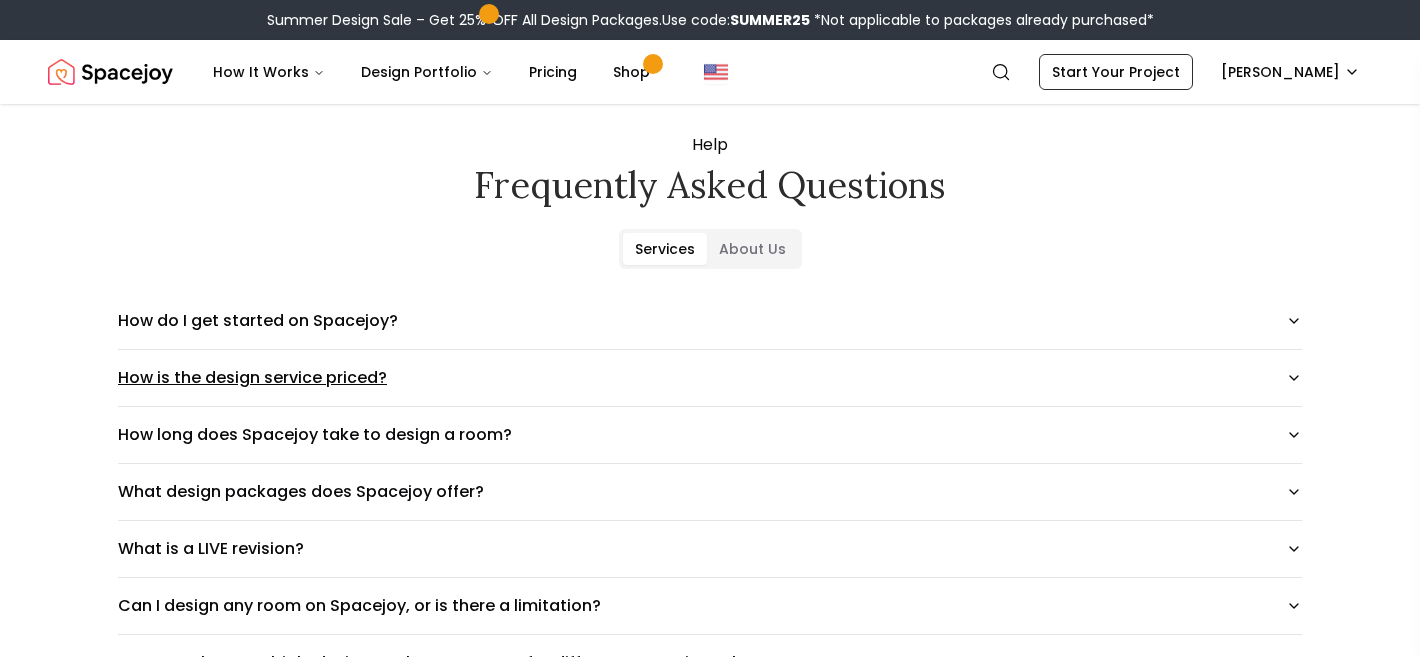 scroll, scrollTop: 72, scrollLeft: 0, axis: vertical 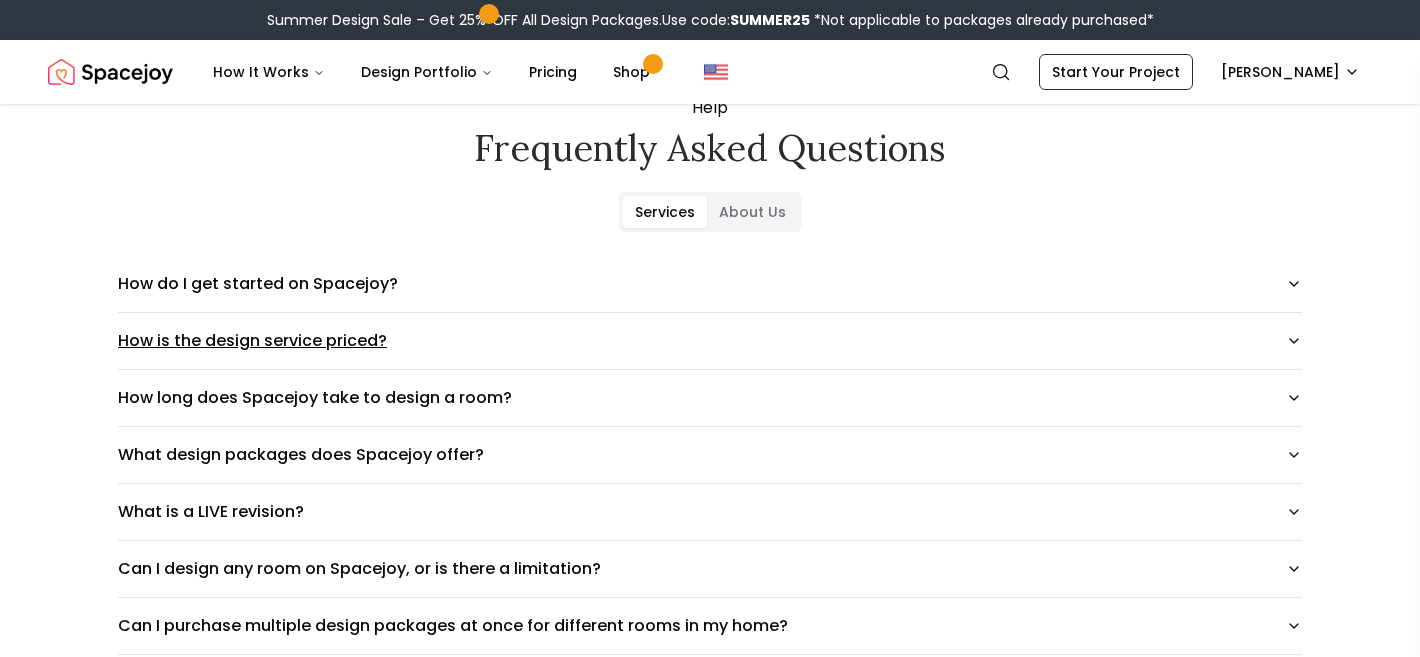 click on "How long does Spacejoy take to design a room?" at bounding box center (710, 398) 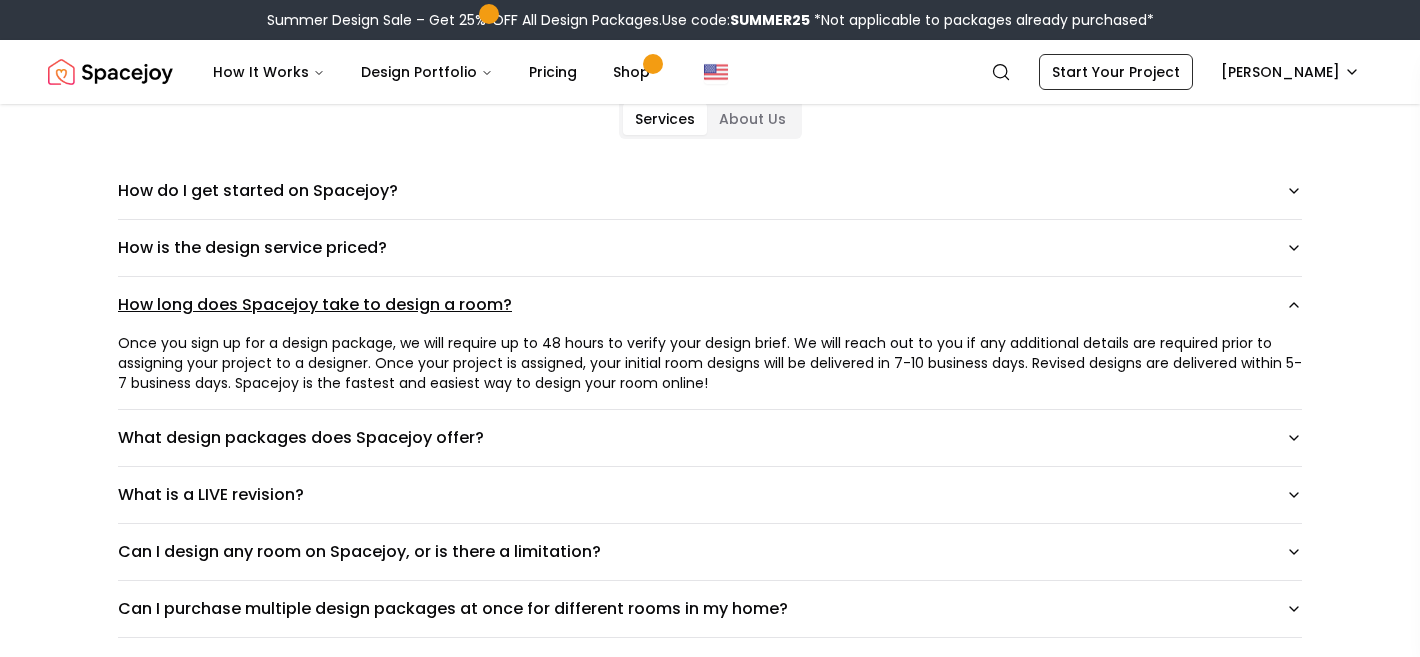 scroll, scrollTop: 0, scrollLeft: 0, axis: both 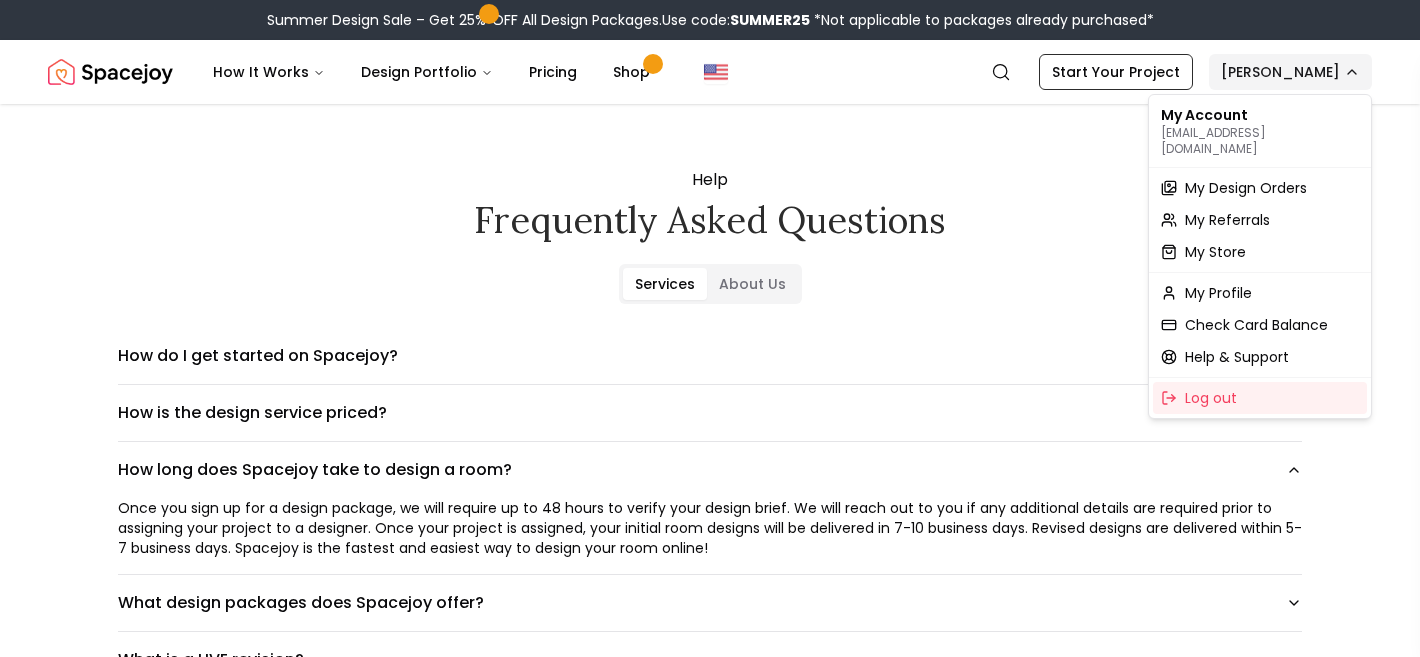 click on "Summer Design Sale – Get 25% OFF All Design Packages.  Use code:  SUMMER25   *Not applicable to packages already purchased* Spacejoy How It Works   Design Portfolio   Pricing Shop Search Start Your Project   [PERSON_NAME] Help Frequently asked questions Services About Us How do I get started on Spacejoy? How is the design service priced? How long does Spacejoy take to design a room? Once you sign up for a design package, we will require up to 48 hours to verify your design brief. We will reach out to you if any additional details are required prior to assigning your project to a designer. Once your project is assigned, your initial room designs will be delivered in 7-10 business days. Revised designs are delivered within 5-7 business days. Spacejoy is the fastest and easiest way to design your room online! What design packages does Spacejoy offer? What is a LIVE revision? Can I design any room on Spacejoy, or is there a limitation? What is the maximum room size for Spacejoy design packages? quick links ©" at bounding box center (710, 1884) 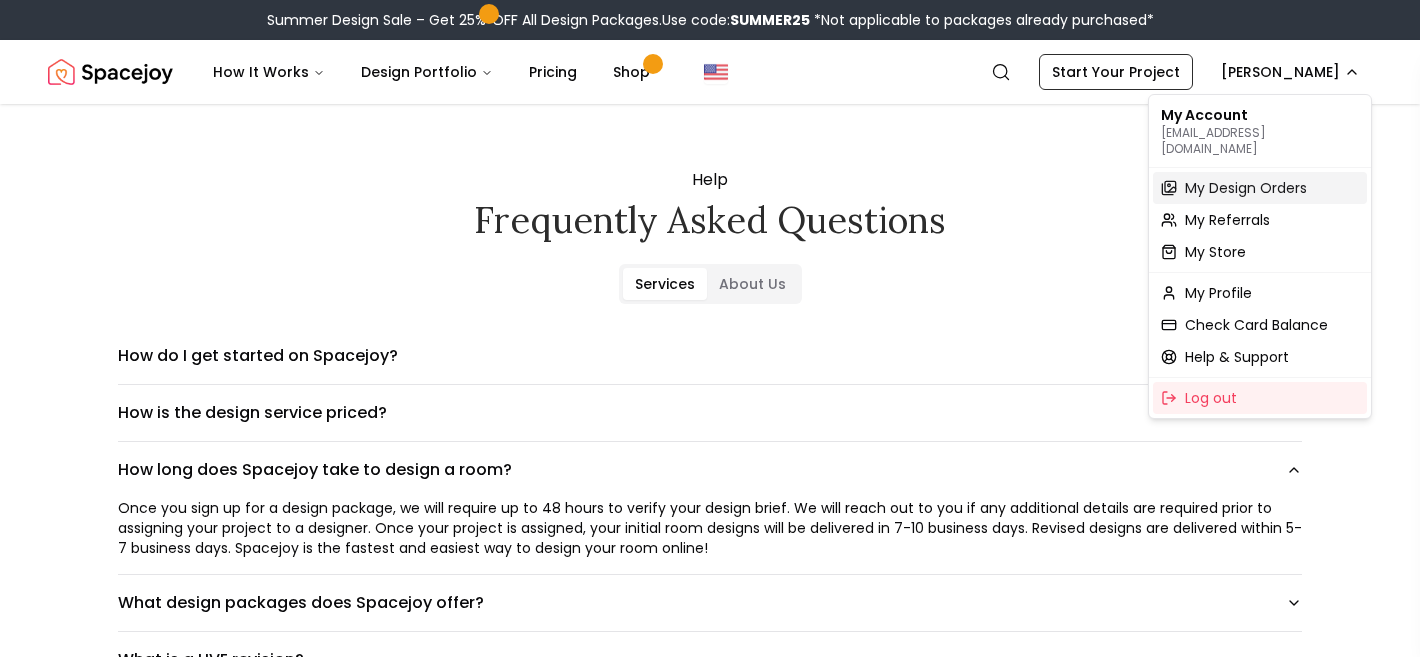 click on "My Design Orders" at bounding box center (1246, 188) 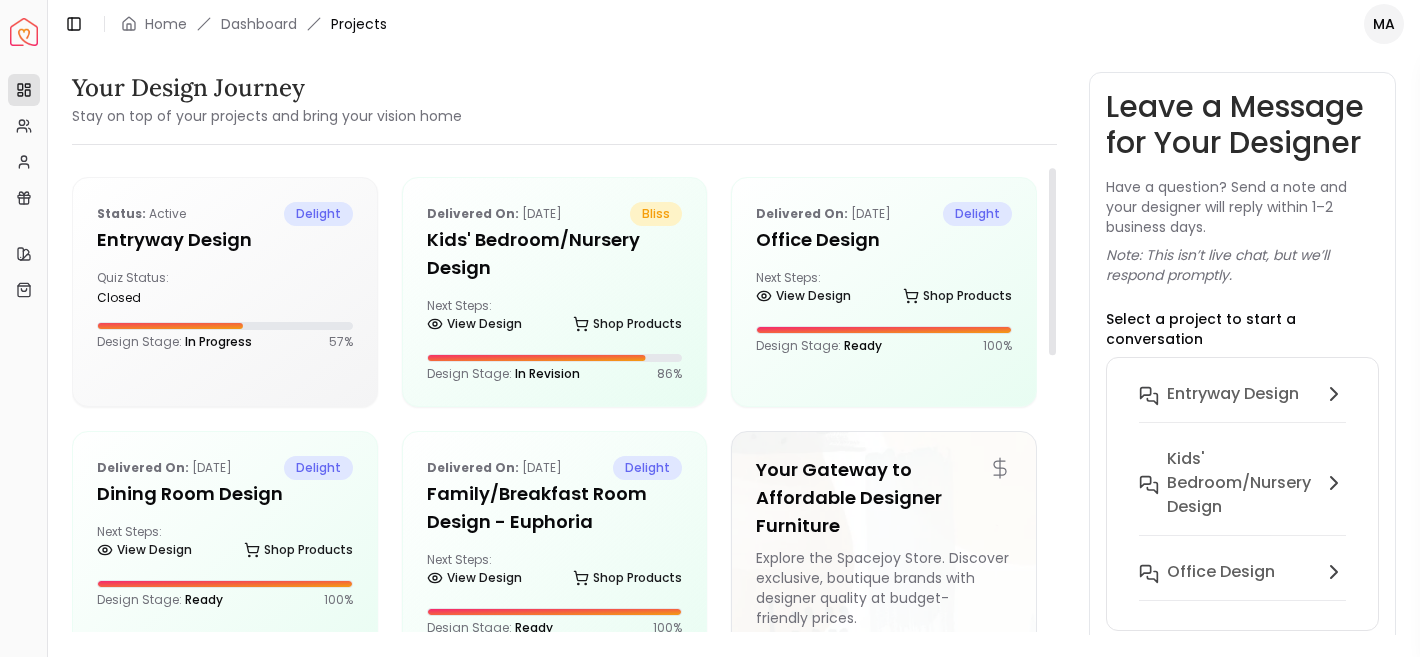 scroll, scrollTop: 28, scrollLeft: 0, axis: vertical 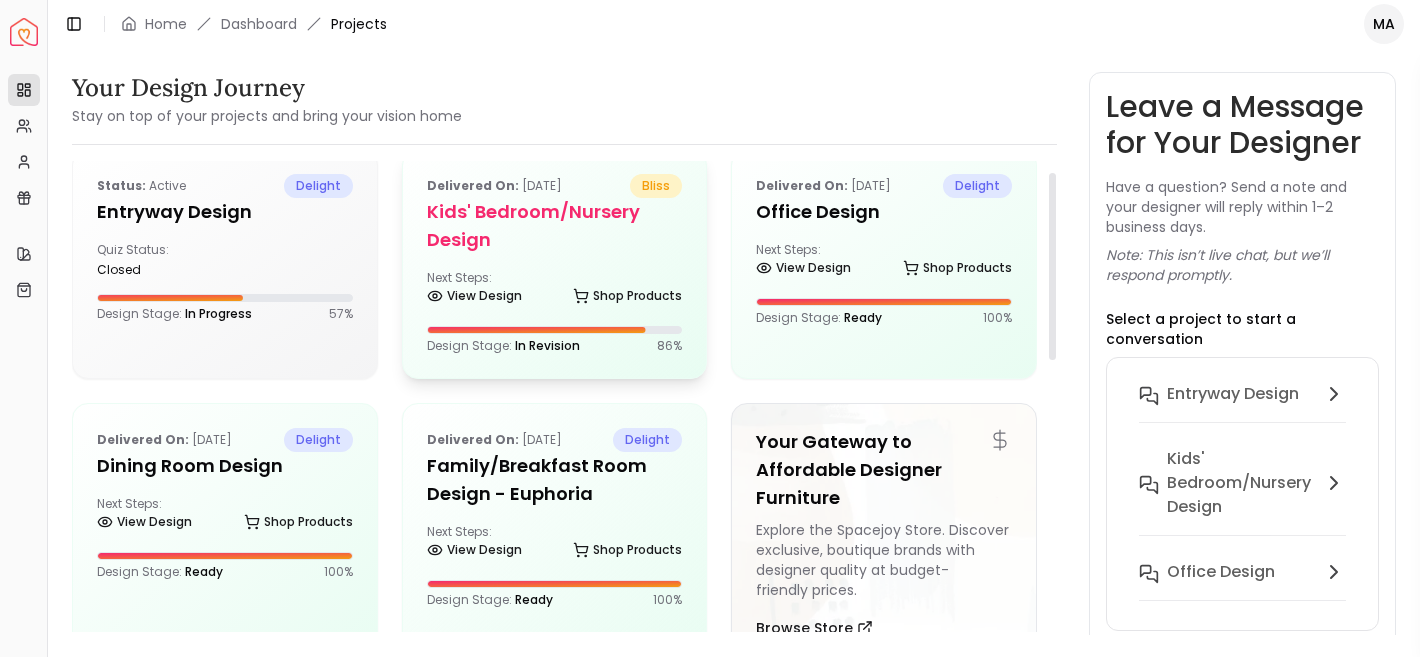 click on "Next Steps: View Design Shop Products" at bounding box center [555, 290] 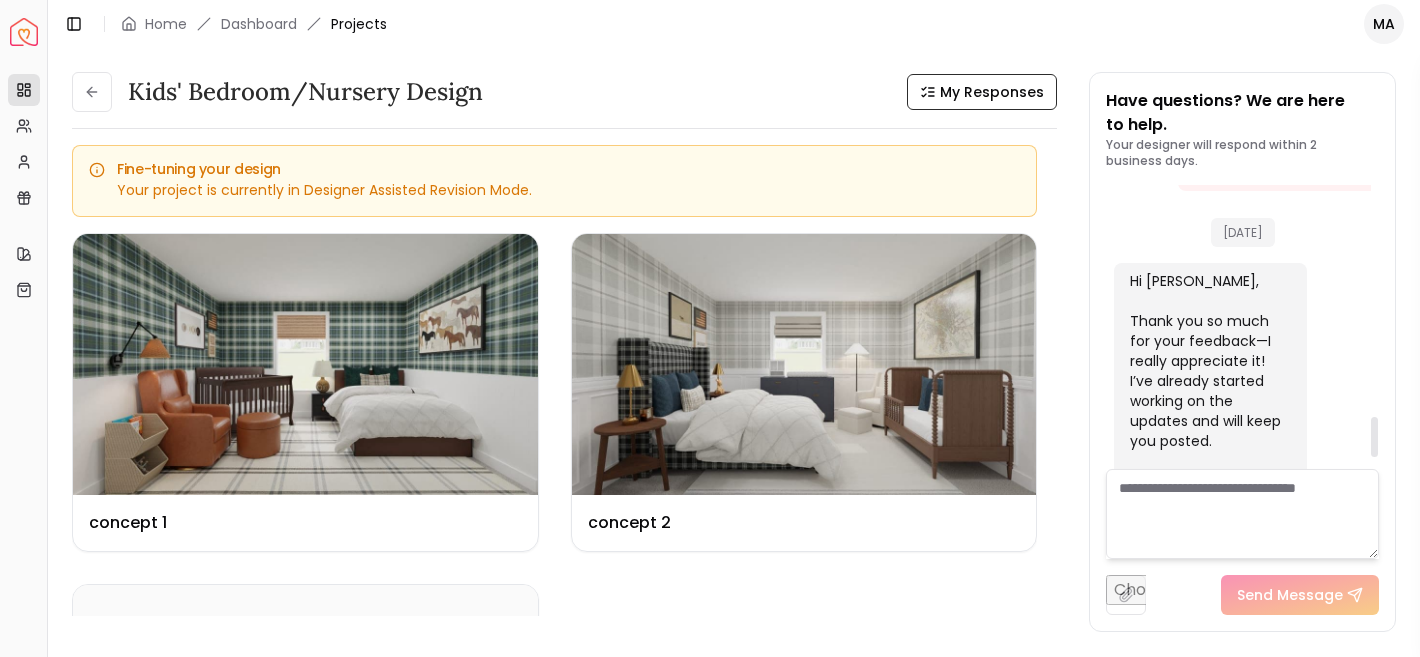 scroll, scrollTop: 1649, scrollLeft: 0, axis: vertical 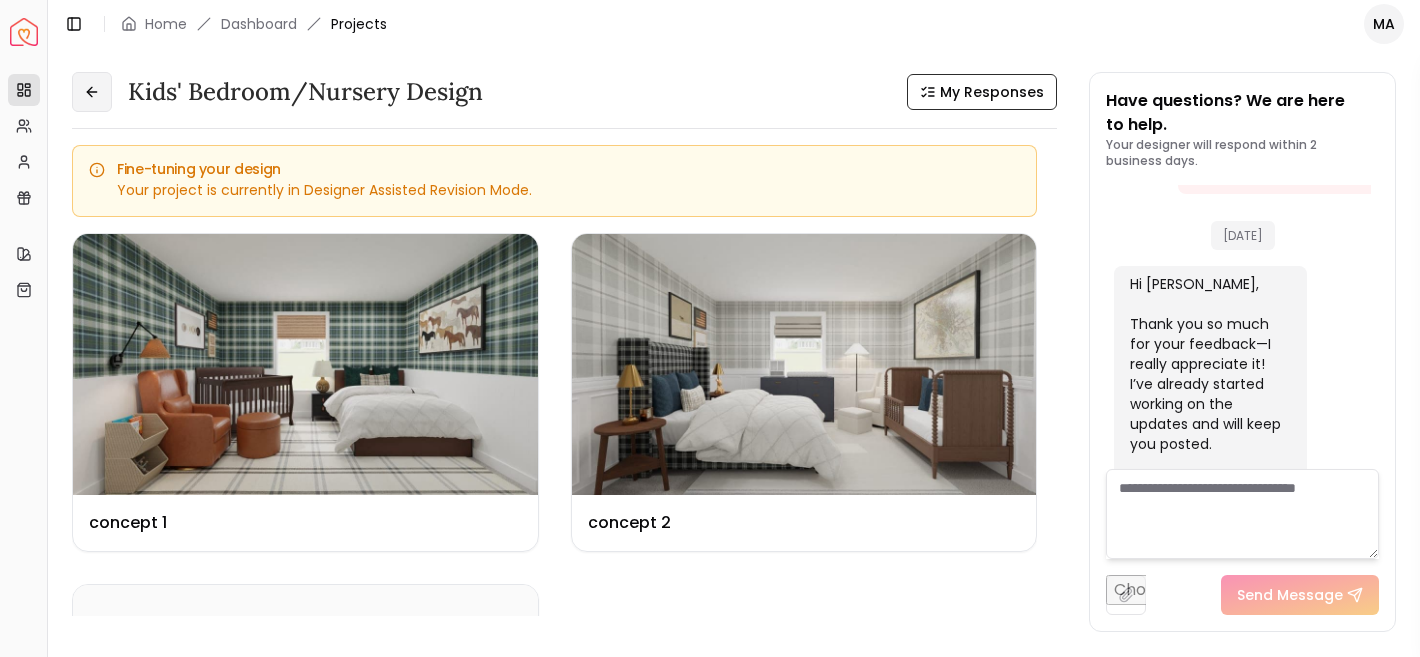 click at bounding box center (92, 92) 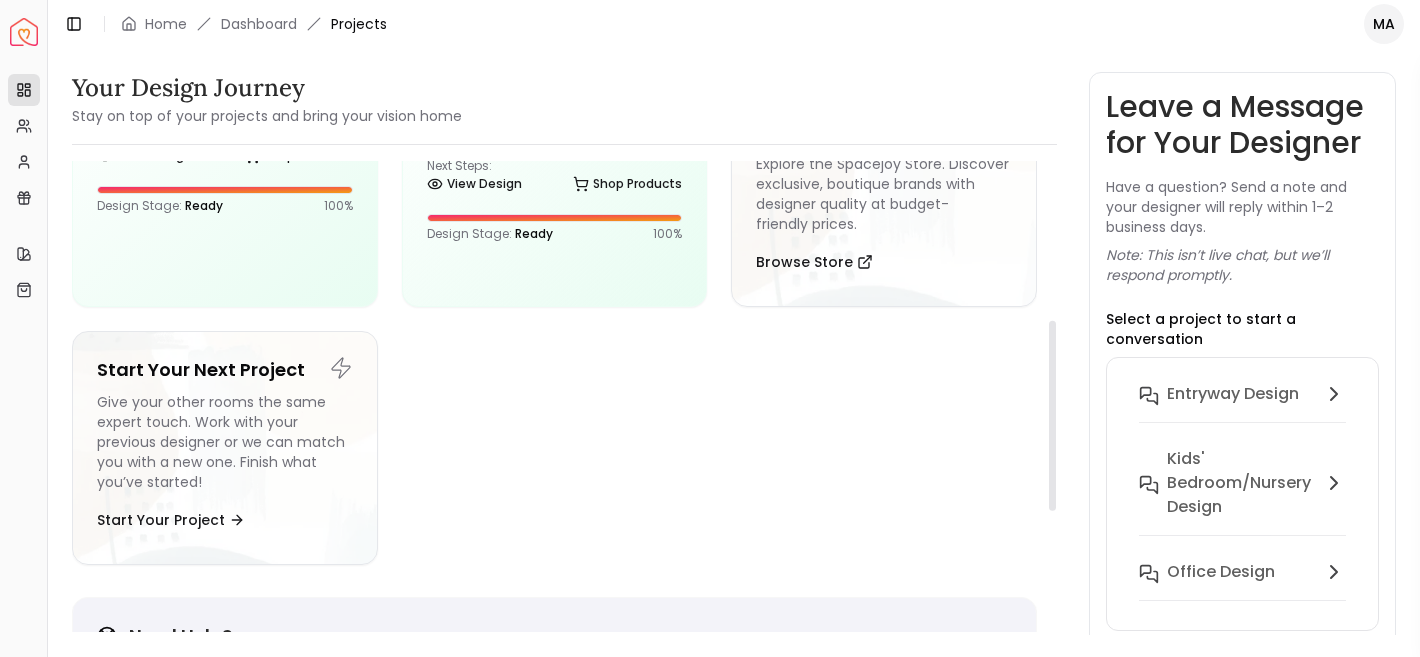 scroll, scrollTop: 0, scrollLeft: 0, axis: both 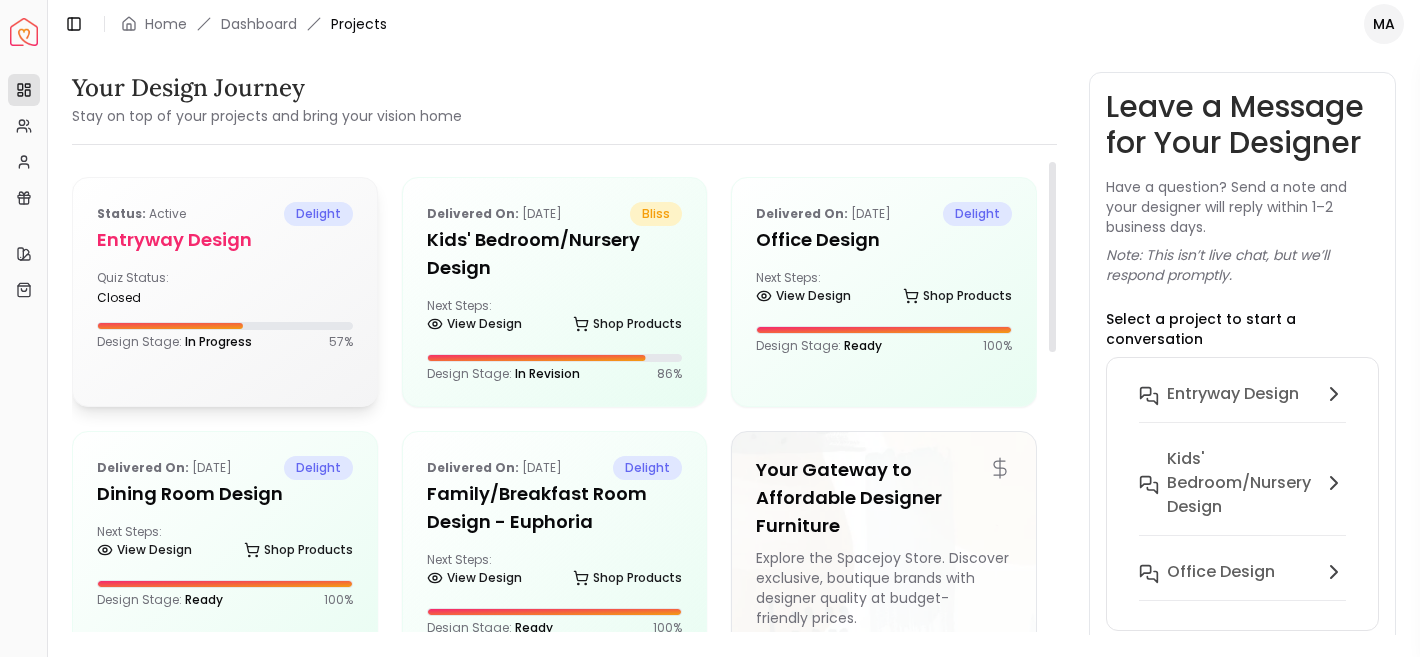 click on "Status:   active delight entryway design Quiz Status: closed Design Stage:   In Progress 57 %" at bounding box center (225, 276) 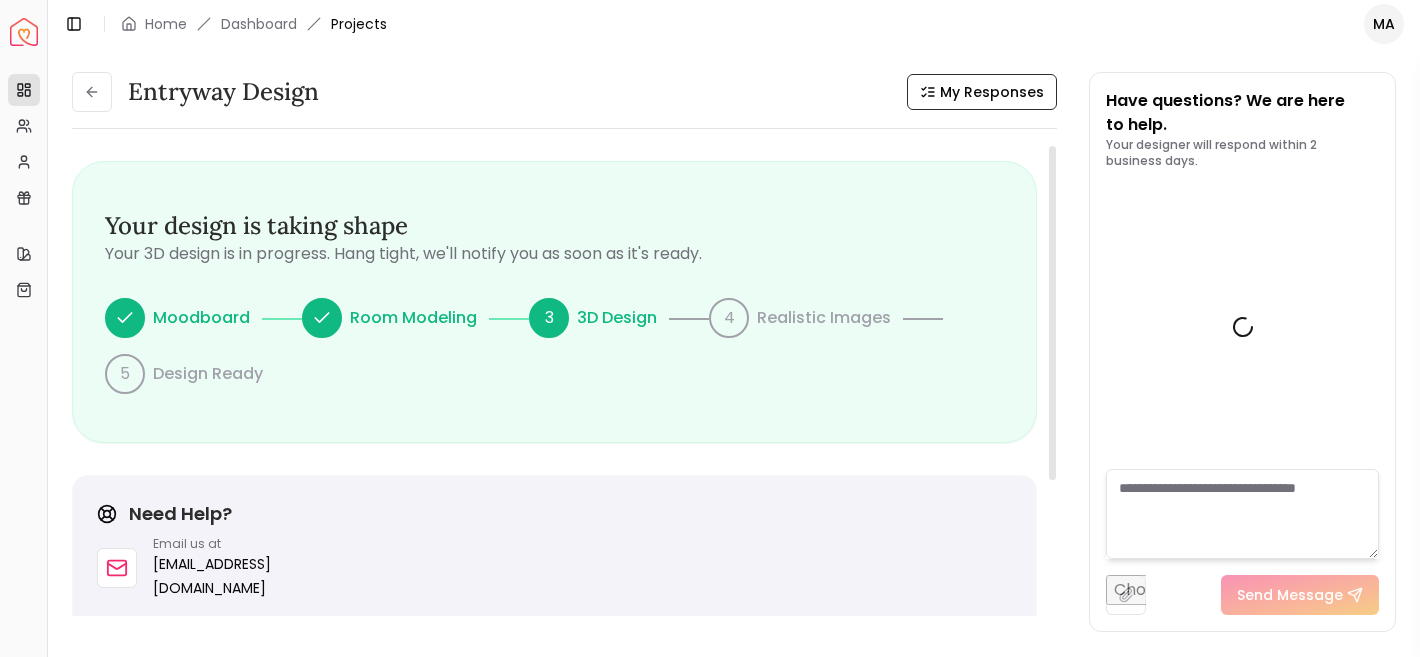scroll, scrollTop: 896, scrollLeft: 0, axis: vertical 